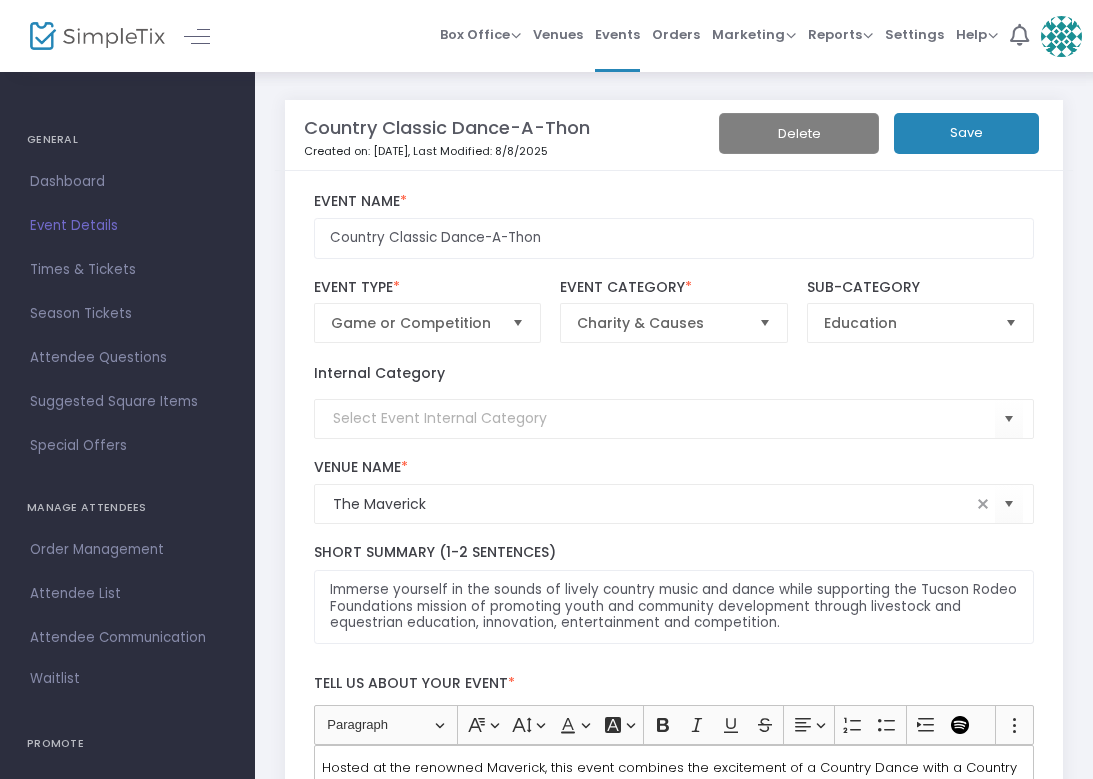 scroll, scrollTop: 271, scrollLeft: 0, axis: vertical 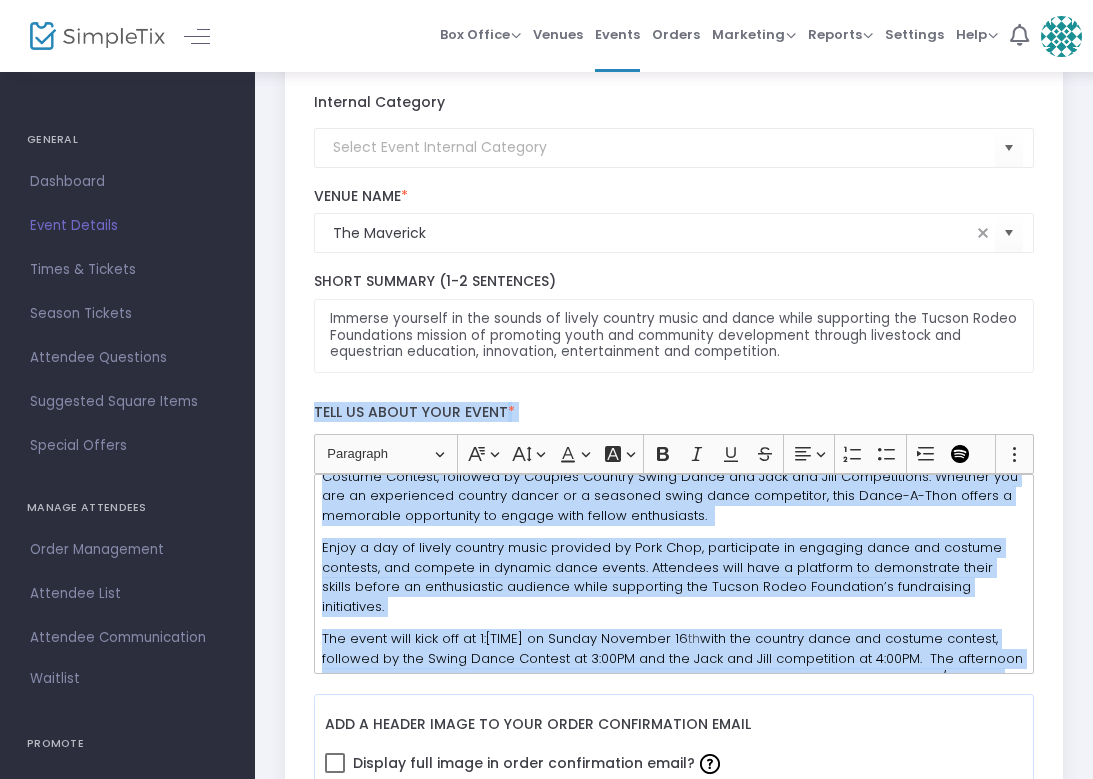click on "Processing... please wait  Box Office   Sell Tickets   Bookings   Sell Season Pass   Venues   Memberships   Events   Orders   Marketing   Promo Codes   Quantity Discounts   Affiliate   Reports   Analytics   Sales Reports   Download   Settings   Help   View Docs   Contact Support  1  [FIRST] [LAST]   [EMAIL]   Role: ADMIN   Section   Your Profile   Create a site for a new organization  Logout  GENERAL   Dashboard   Event Details  Times & Tickets  Season Passes   Season Tickets   Custom Registration Pages   Attendee Questions   Suggested Square Items   Event Promoters   Special Offers   MANAGE ATTENDEES   Order Management   Attendee List   Attendee Communication   Waitlist   Print Badges   PROMOTE   Social   Embed   Promo Code   Quantity Discount   Country Classic Dance-A-Thon   Created on: [DATE]  , Last Modified: [DATE]   Delete   Save  Country Classic Dance-A-Thon Event Name  * Game or Competition  Event Type  *  Event Type is required  Charity & Causes  Event Category  * *" at bounding box center (546, 118) 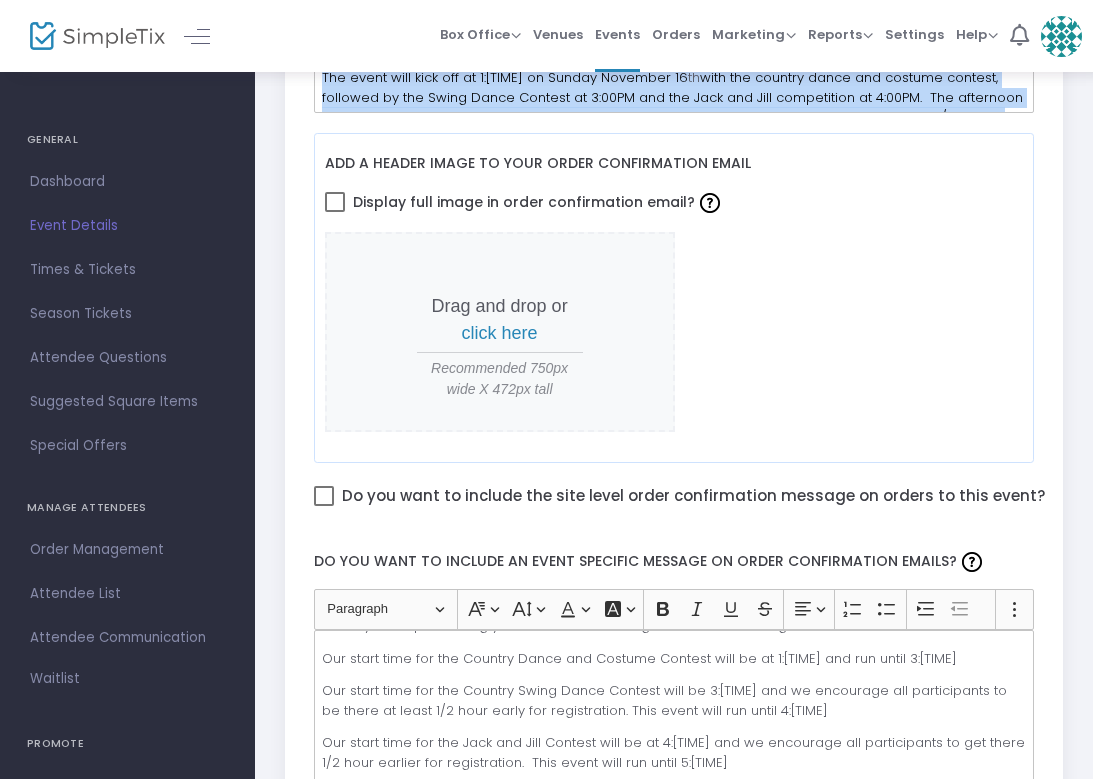 scroll, scrollTop: 936, scrollLeft: 23, axis: both 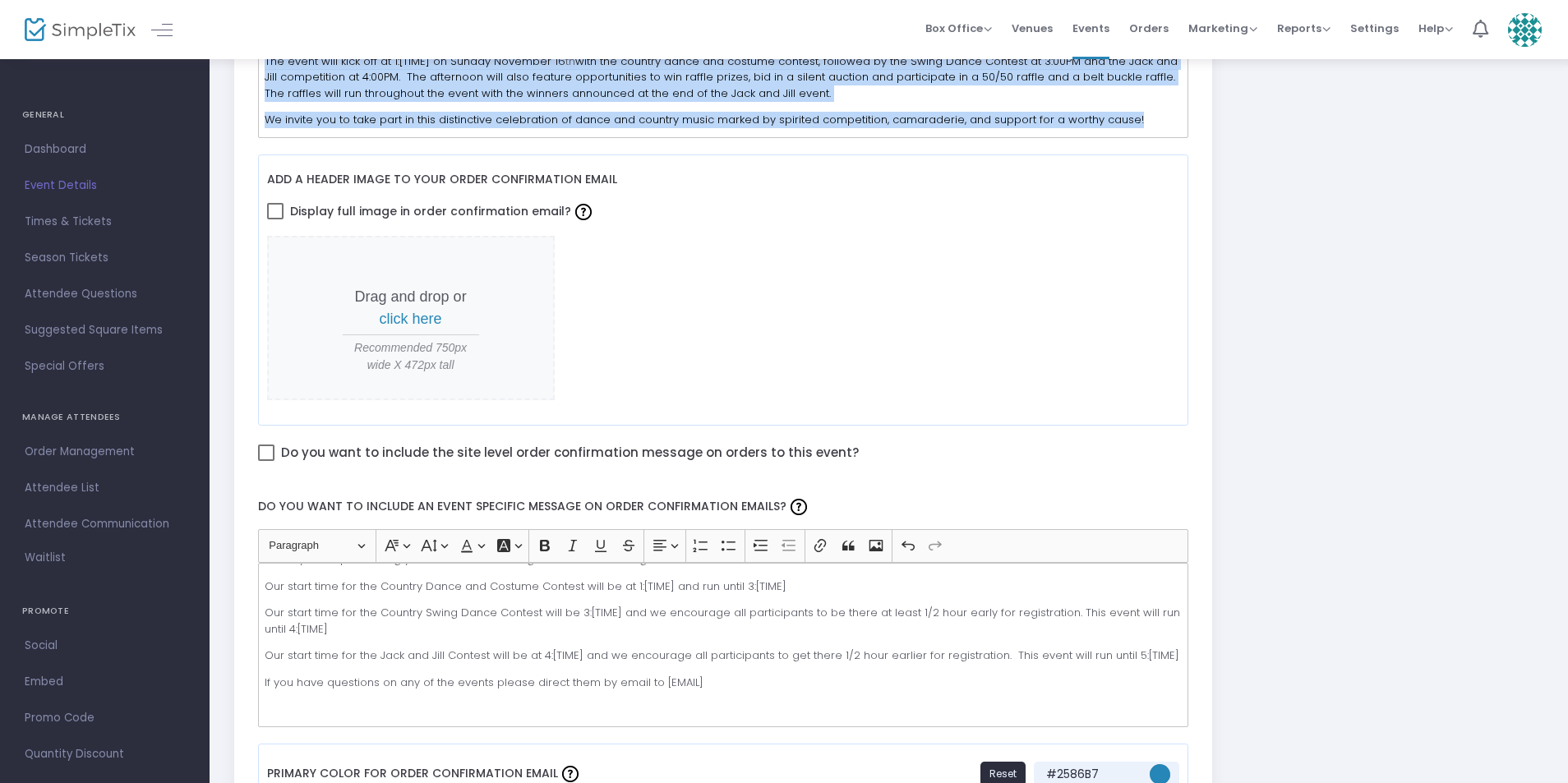 drag, startPoint x: 844, startPoint y: 449, endPoint x: 546, endPoint y: 435, distance: 298.32868 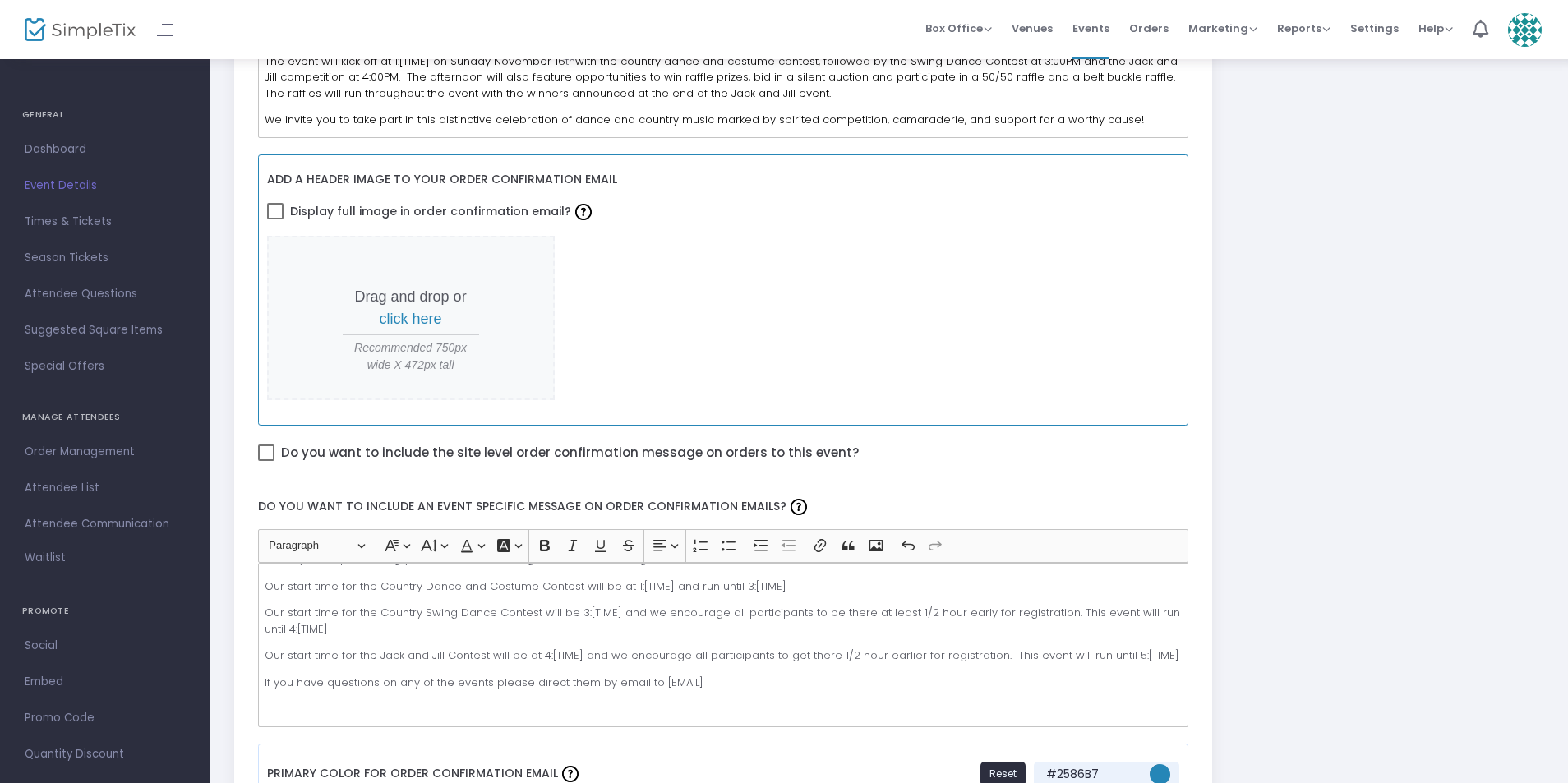 click on "Drag and drop or  click here Recommended 750px wide X 472px tall" at bounding box center [723, 318] 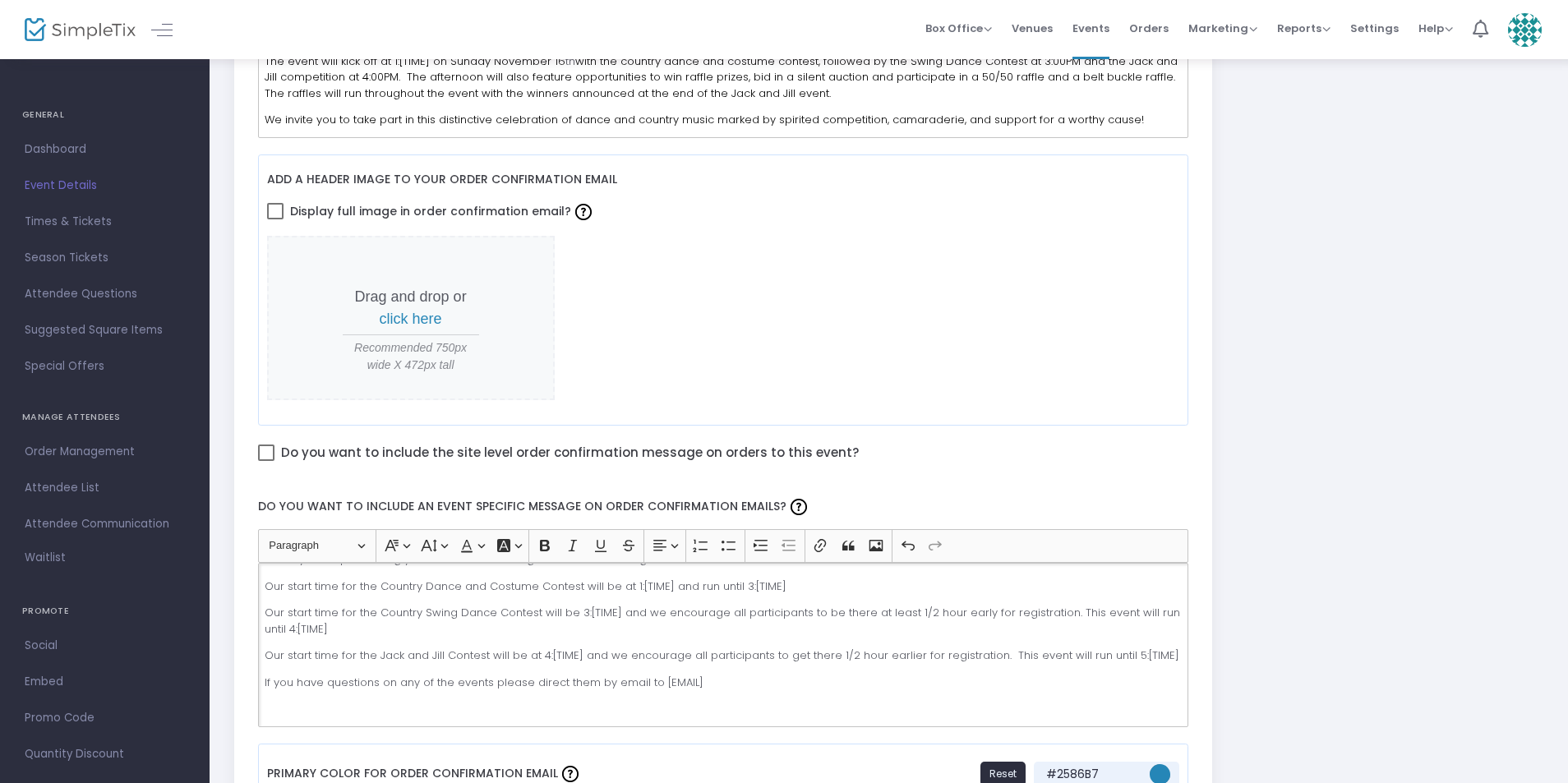 scroll, scrollTop: 0, scrollLeft: 0, axis: both 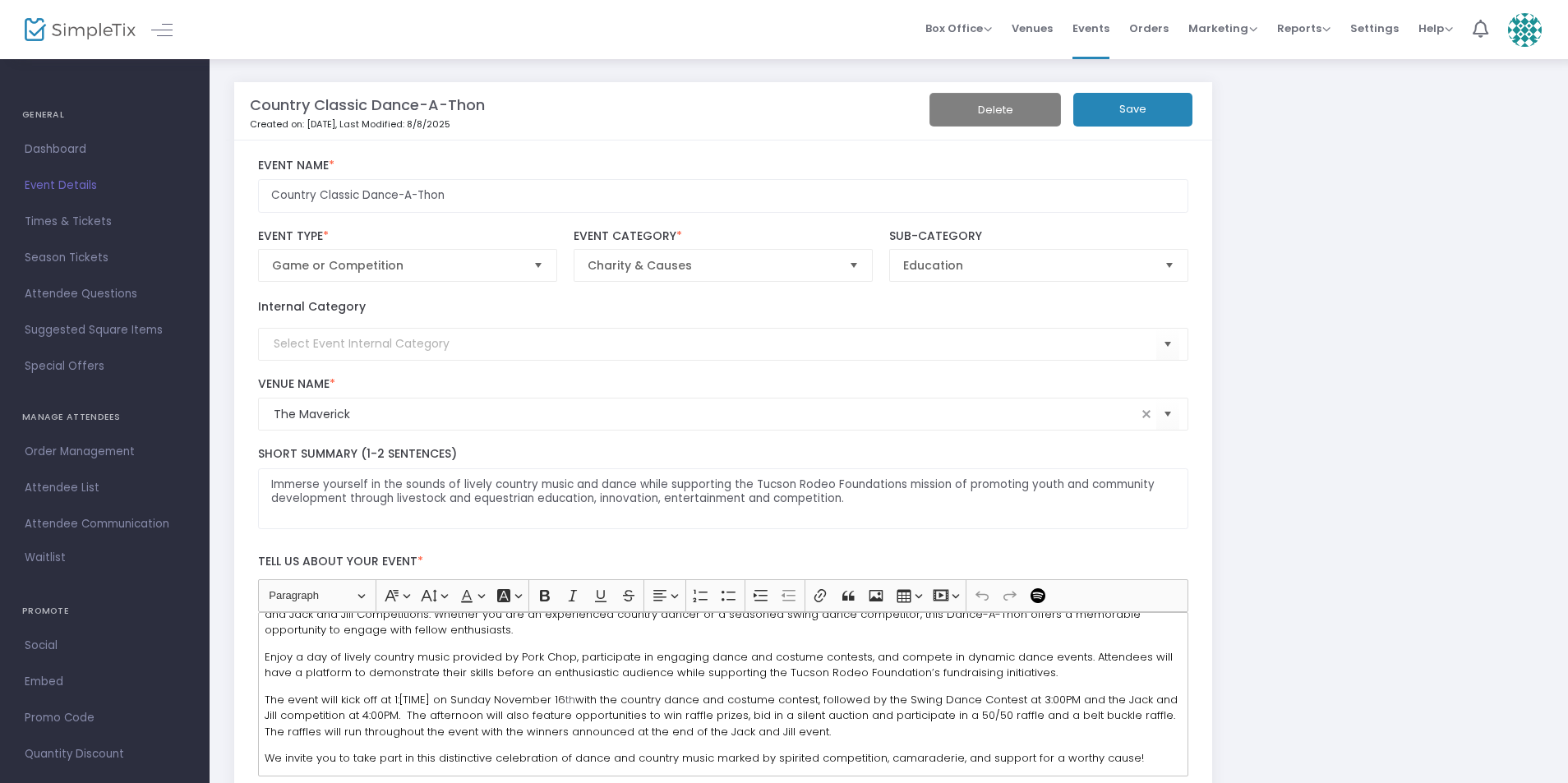 click on "Save" 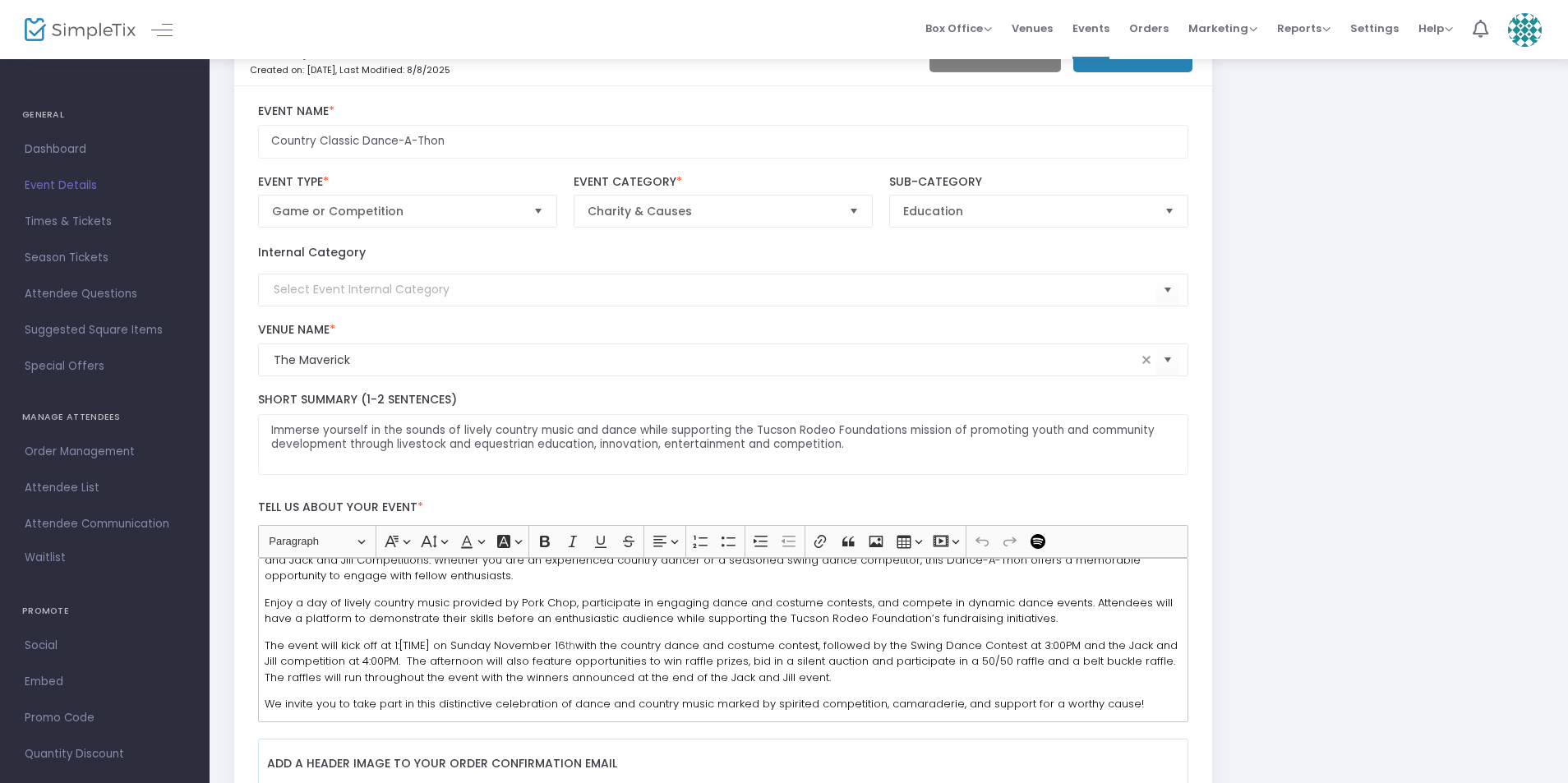 scroll, scrollTop: 0, scrollLeft: 0, axis: both 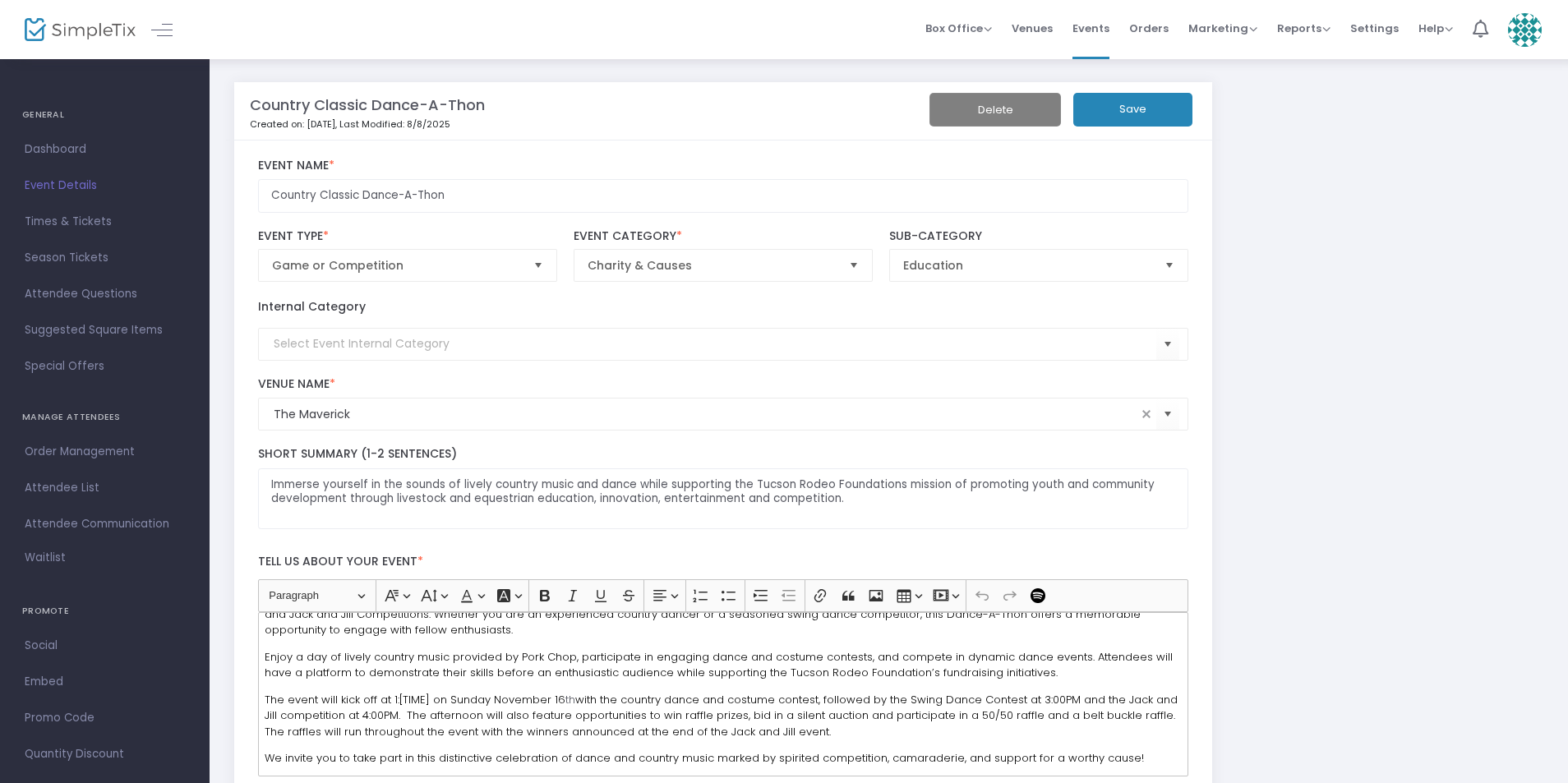 click on "Country Classic Dance-A-Thon   Created on: [DATE]  , Last Modified: [DATE]   Delete   Save  Country Classic Dance-A-Thon Event Name  * Game or Competition  Event Type  *  Event Type is required  Charity & Causes  Event Category  * Education  Sub-Category  Internal Category  The Maverick Venue Name  *  Venue is required  6622 East Tanque Verde Road, [CITY], [STATE], US Venue Address Immerse yourself in the sounds of lively country music and dance while supporting the Tucson Rodeo Foundations mission of promoting youth and community development through livestock and equestrian education, innovation, entertainment and competition. Short Summary (1-2 Sentences) Tell us about your event  * Heading Paragraph Paragraph Heading 1 Heading 2 Heading 3 Font Family Font Family Default Arial Courier New Georgia Lucida Sans Unicode Tahoma Times New Roman Trebuchet MS Verdana Font Size Font Size 9 11 13 Default 17 19 21 Font Color Font Color Remove color Remove color Font Background Color Font Background Color Bold" 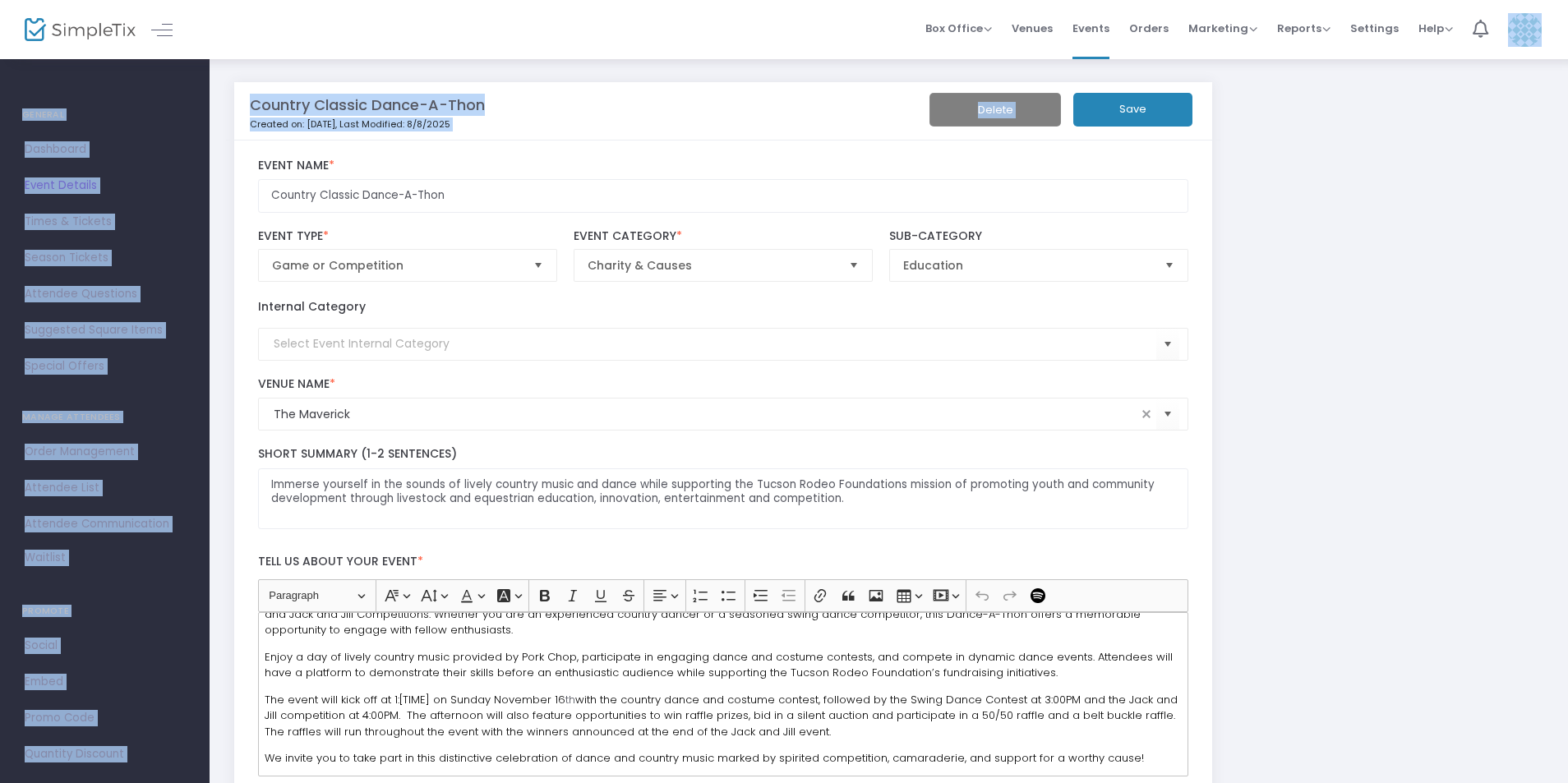 drag, startPoint x: 1567, startPoint y: 54, endPoint x: 1570, endPoint y: 96, distance: 42.107007 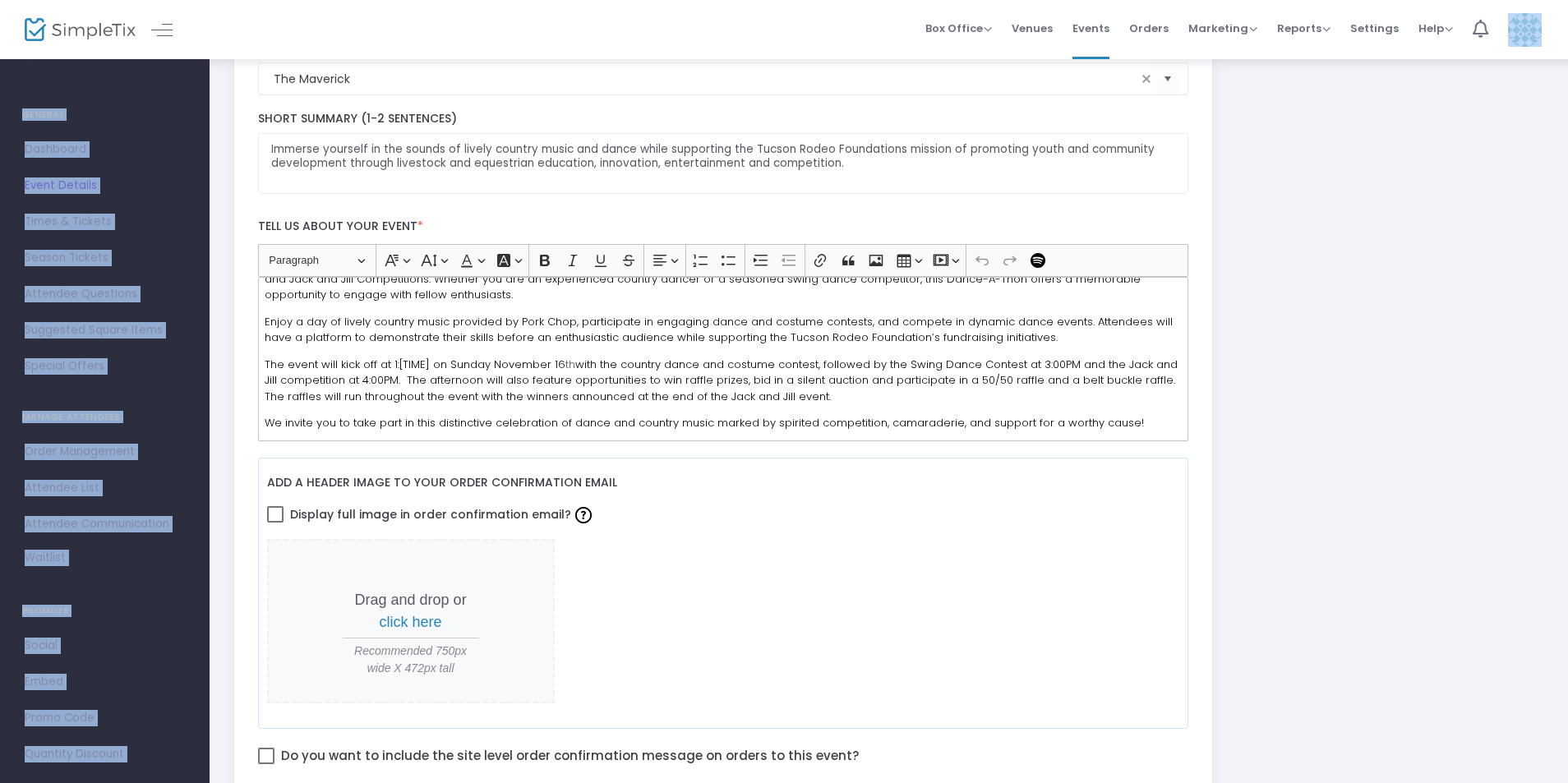 scroll, scrollTop: 622, scrollLeft: 0, axis: vertical 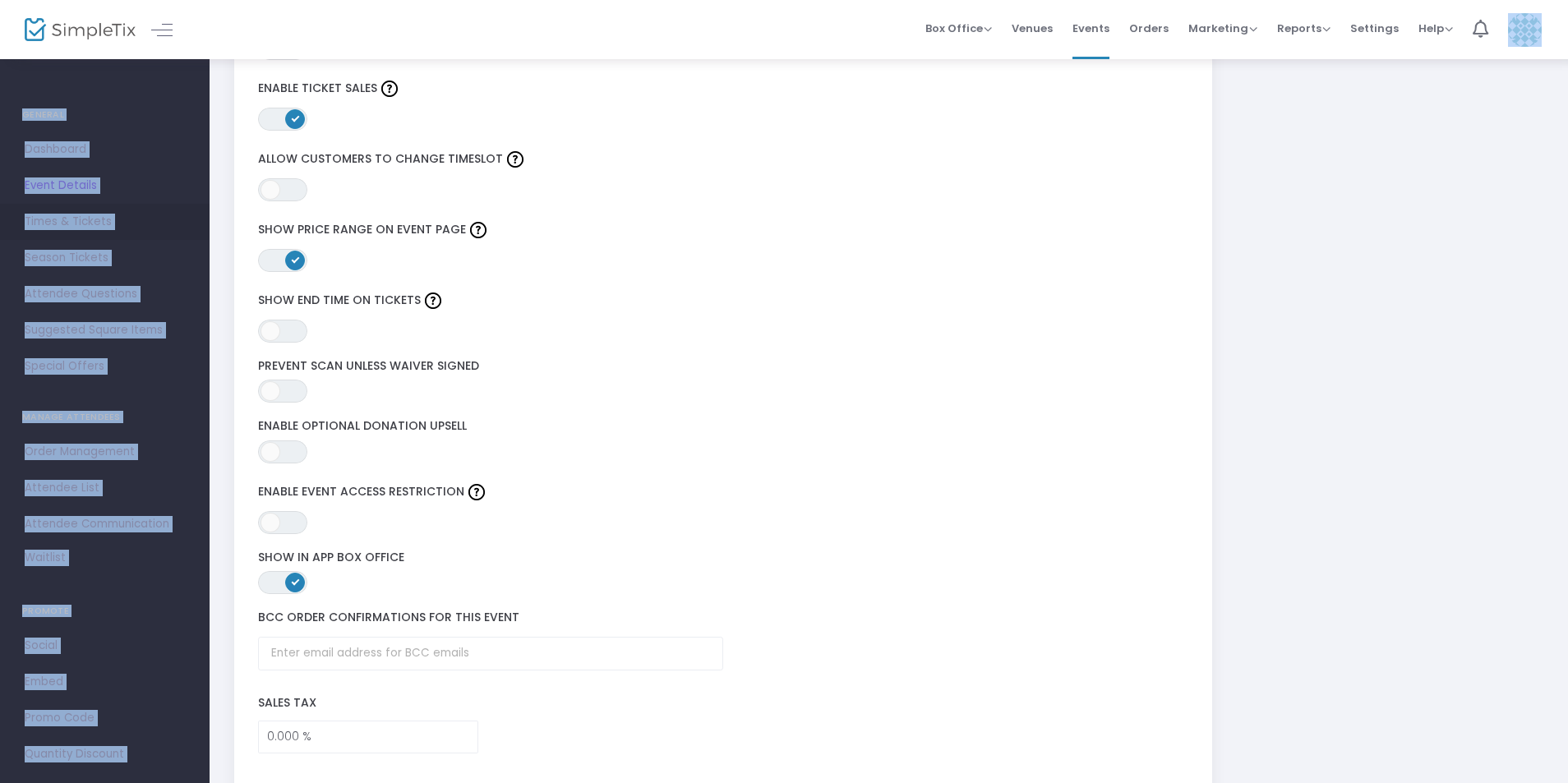 click on "Times & Tickets" at bounding box center (104, 222) 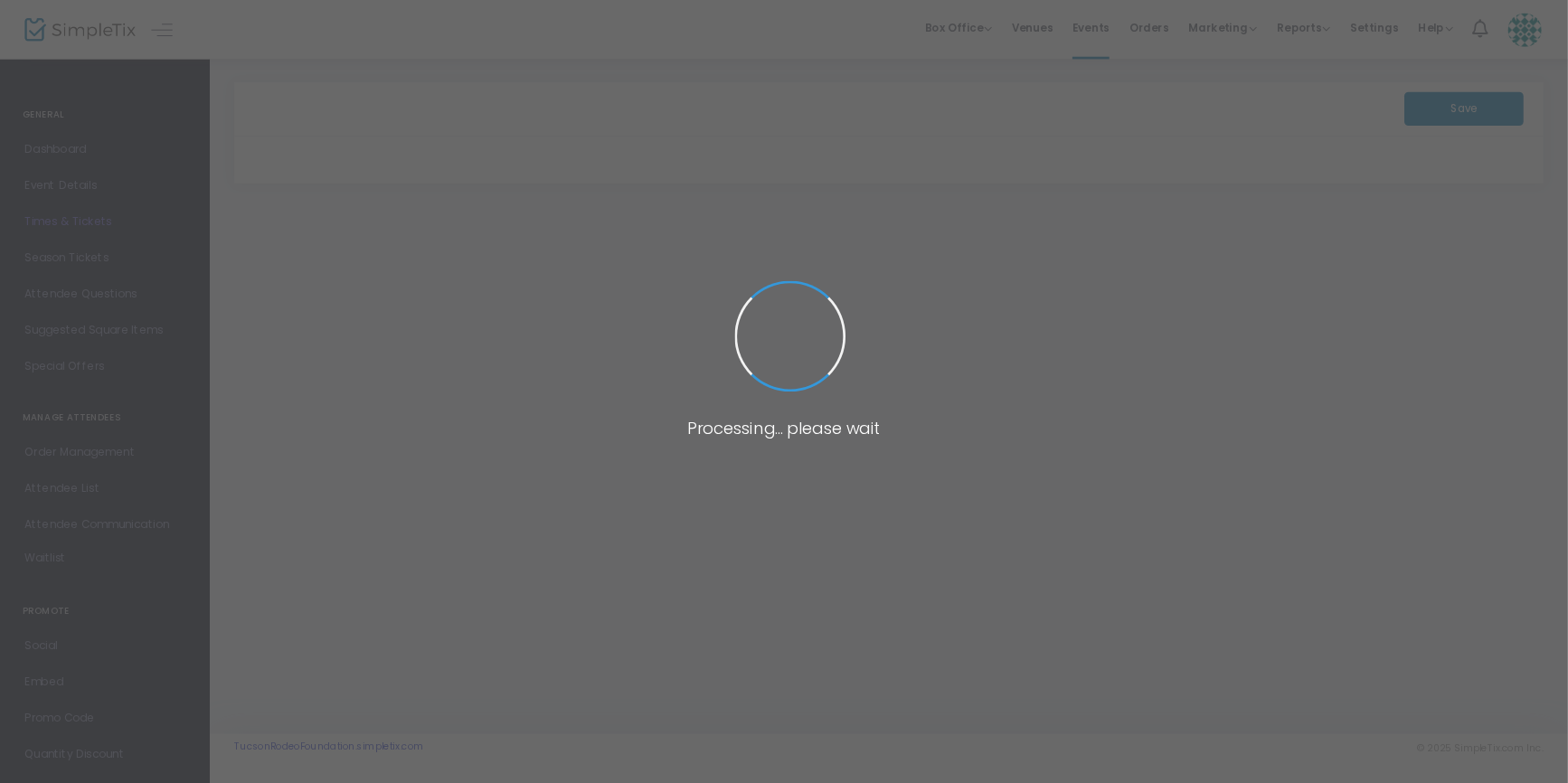 scroll, scrollTop: 0, scrollLeft: 0, axis: both 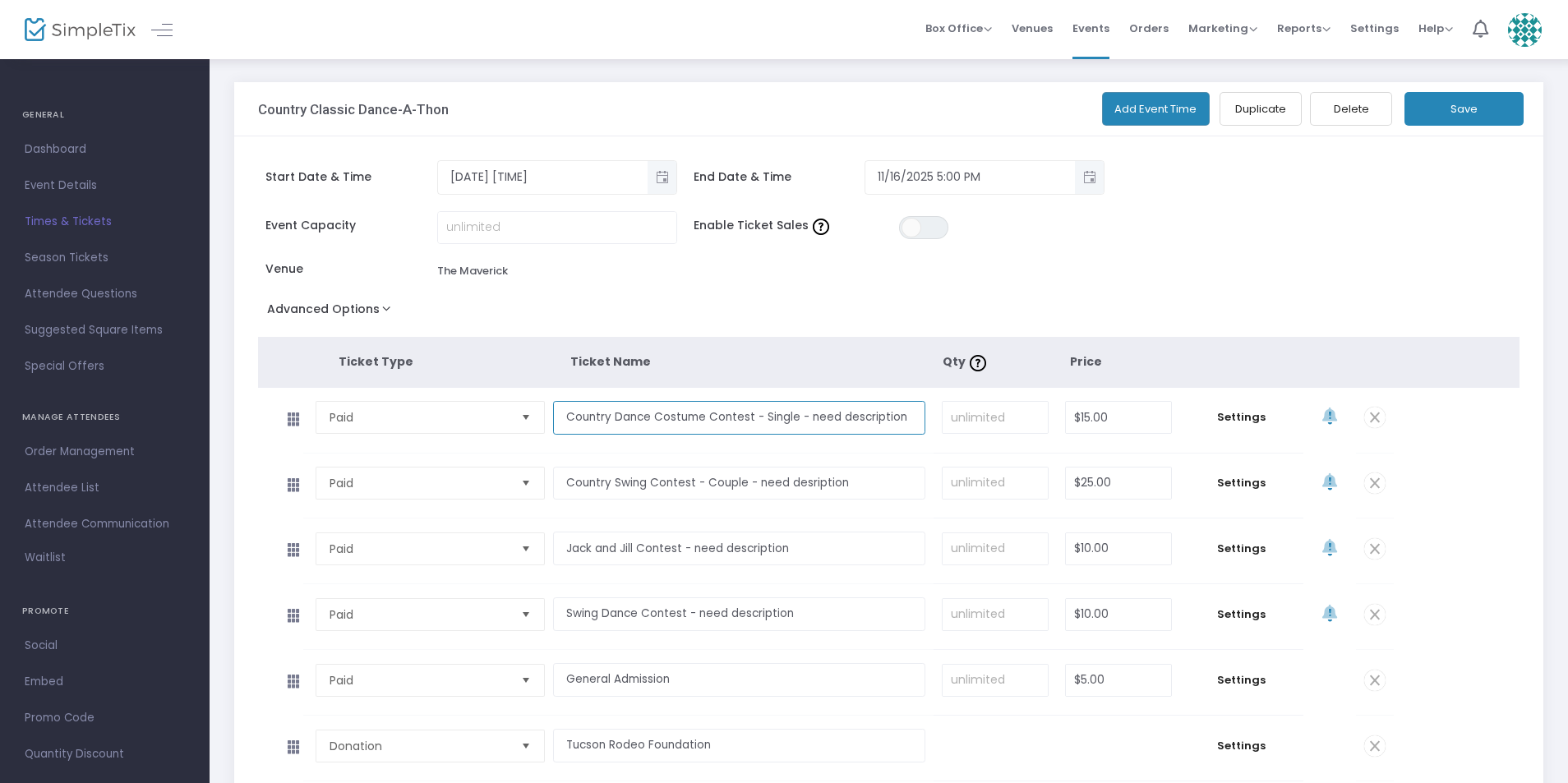 drag, startPoint x: 615, startPoint y: 417, endPoint x: 748, endPoint y: 418, distance: 133.00376 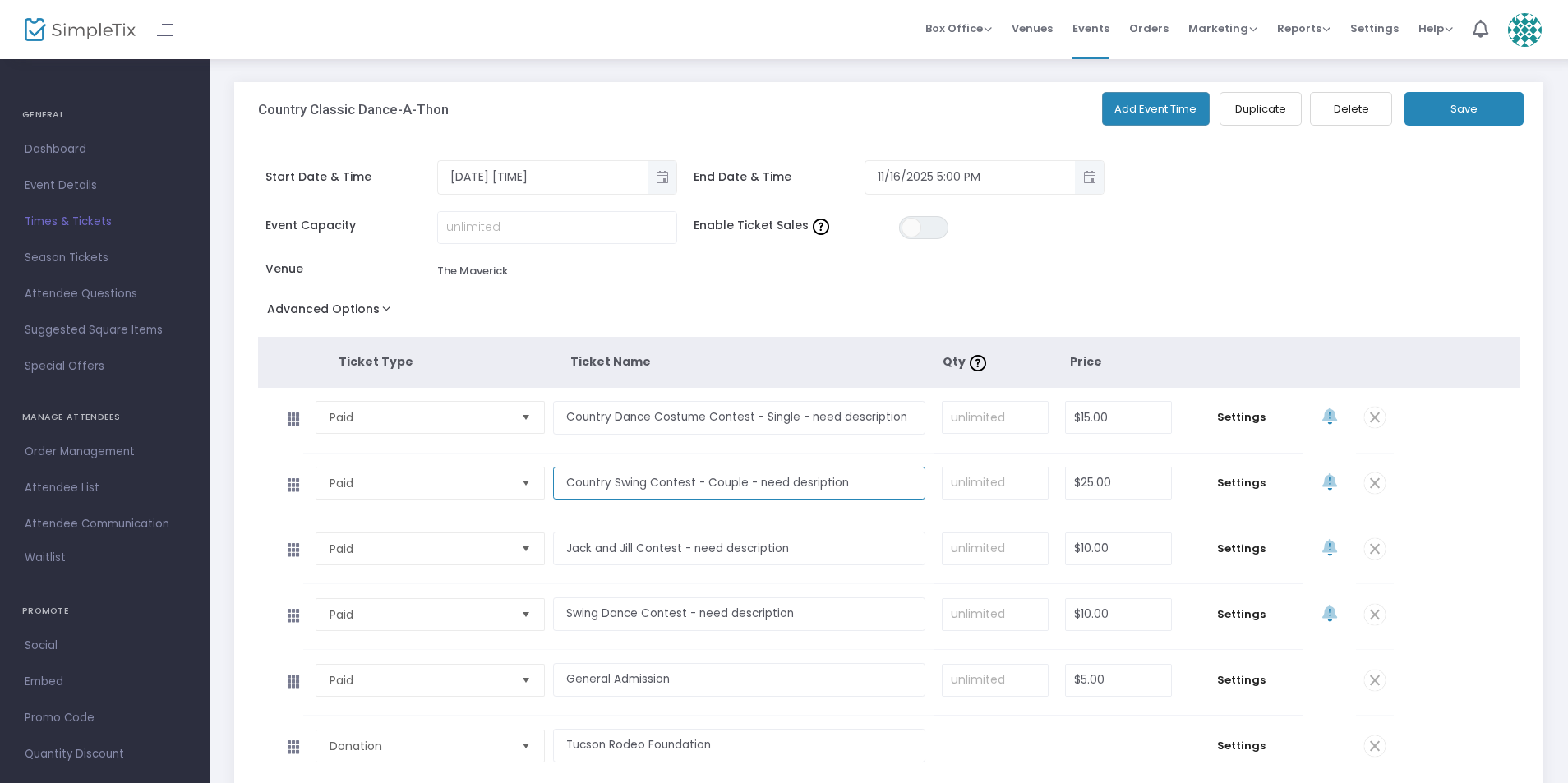 drag, startPoint x: 612, startPoint y: 477, endPoint x: 689, endPoint y: 480, distance: 77.05842 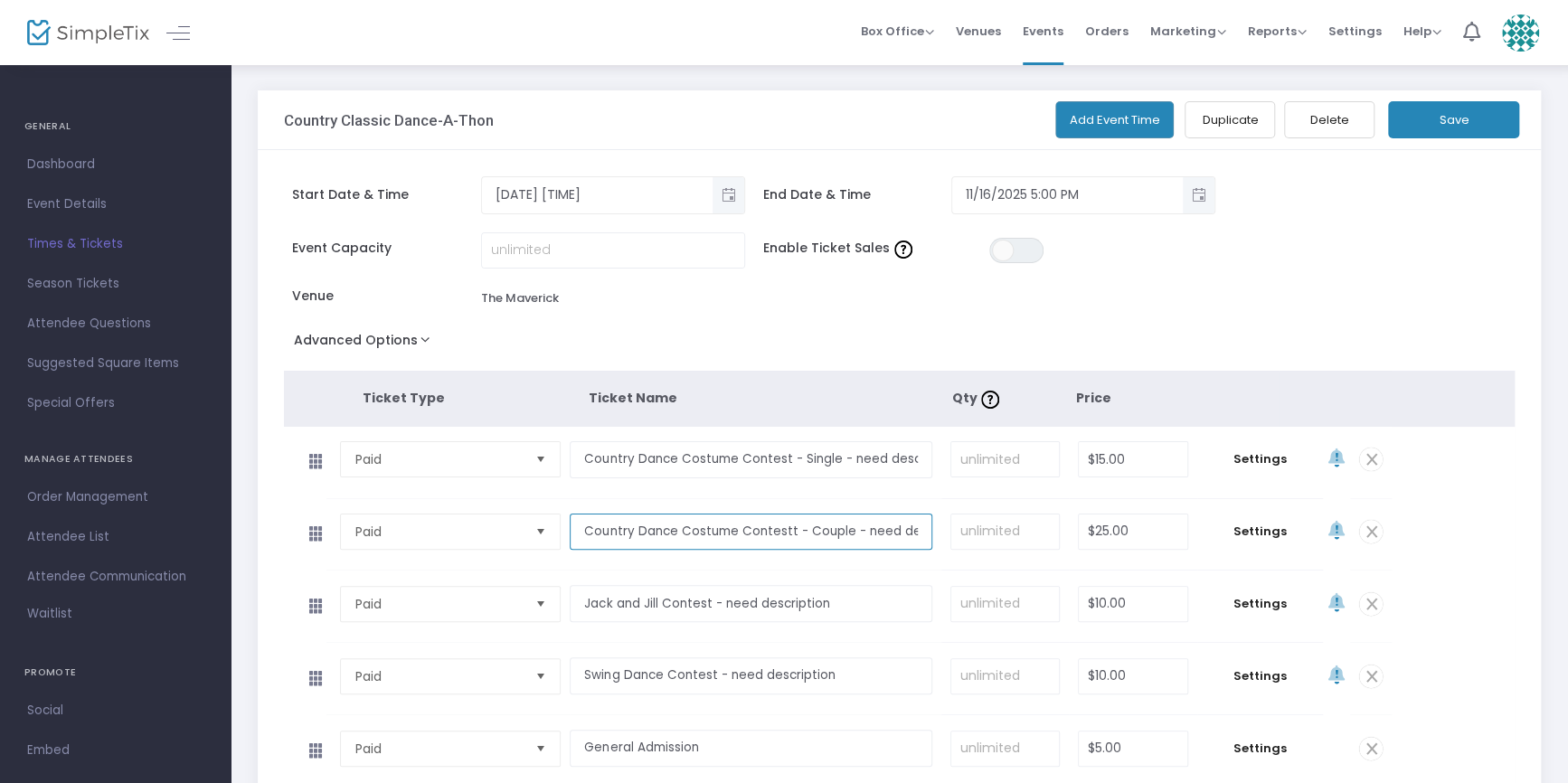 type on "Country Dance Costume Contestt - Couple - need desription" 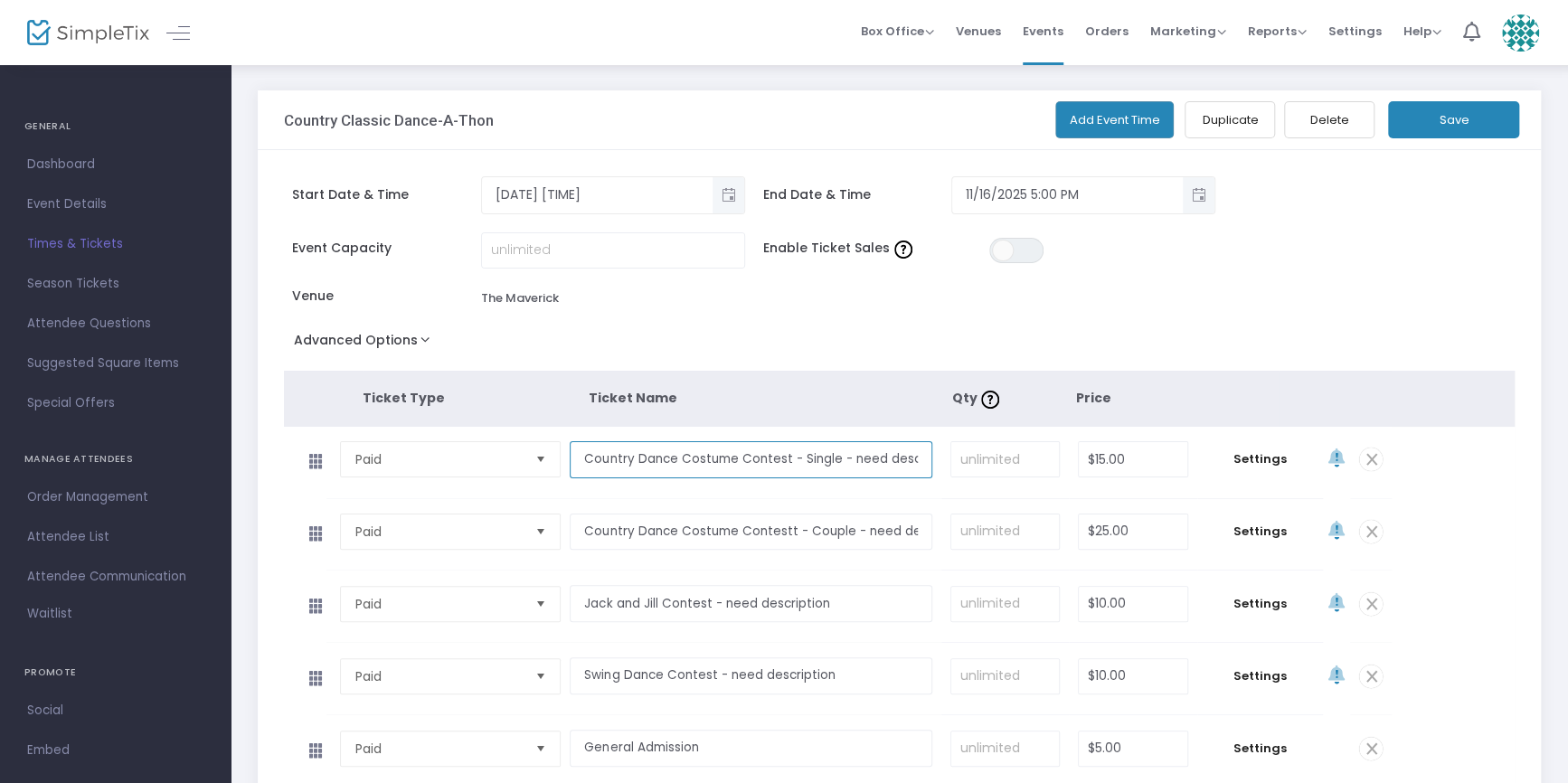 scroll, scrollTop: 0, scrollLeft: 34, axis: horizontal 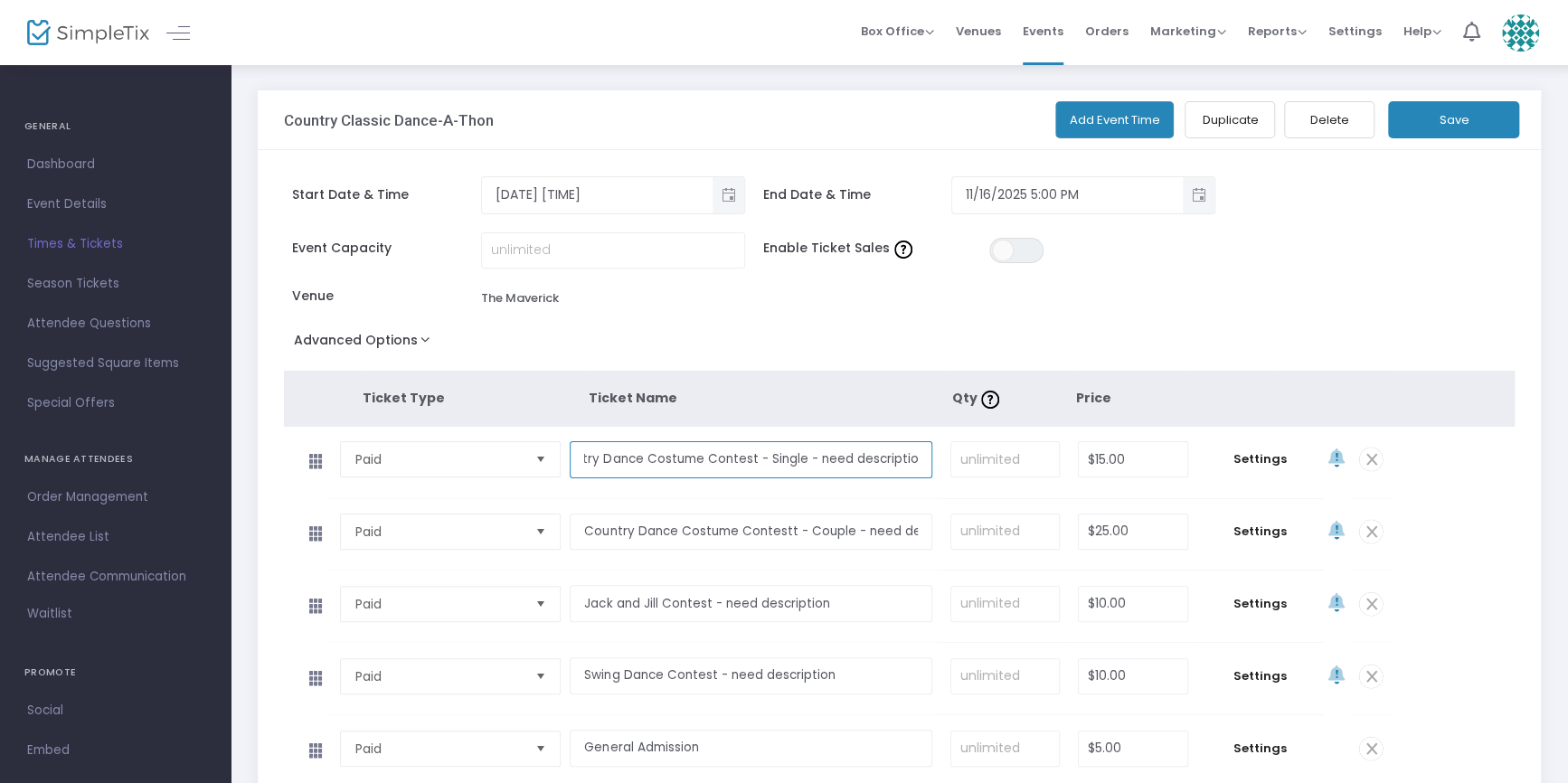 drag, startPoint x: 855, startPoint y: 456, endPoint x: 947, endPoint y: 476, distance: 94.14882 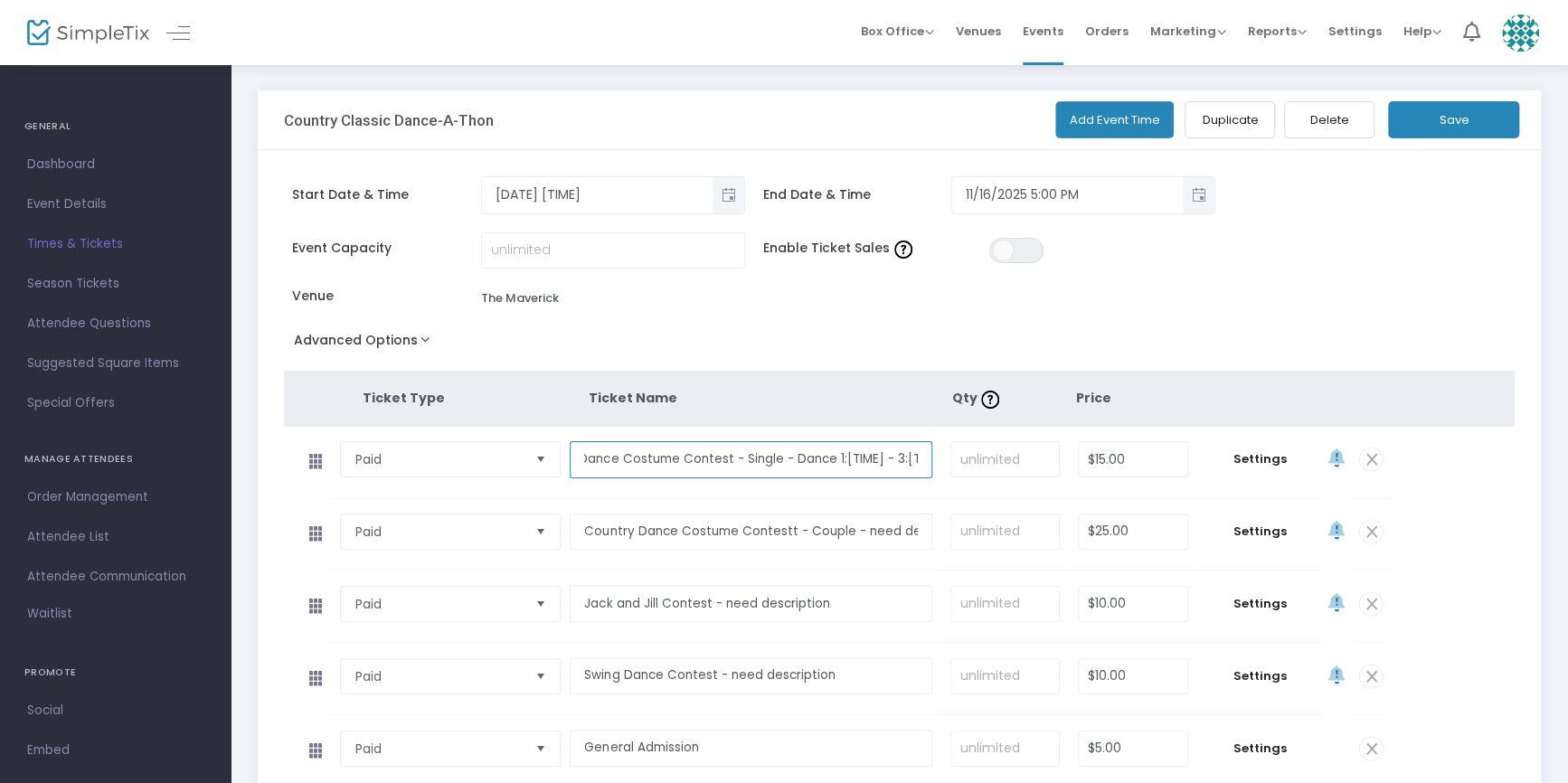 scroll, scrollTop: 0, scrollLeft: 70, axis: horizontal 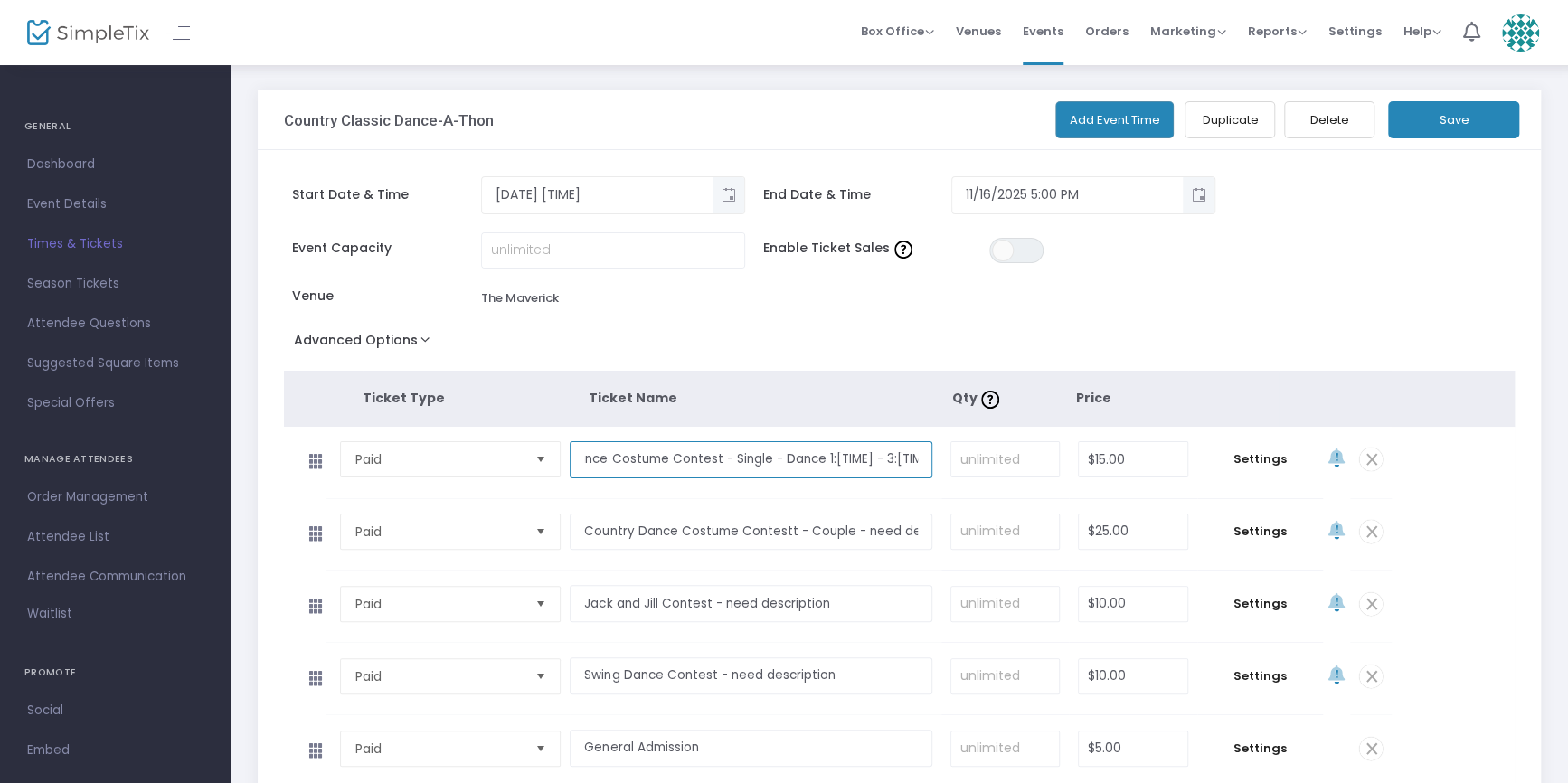 drag, startPoint x: 779, startPoint y: 456, endPoint x: 930, endPoint y: 452, distance: 151.05297 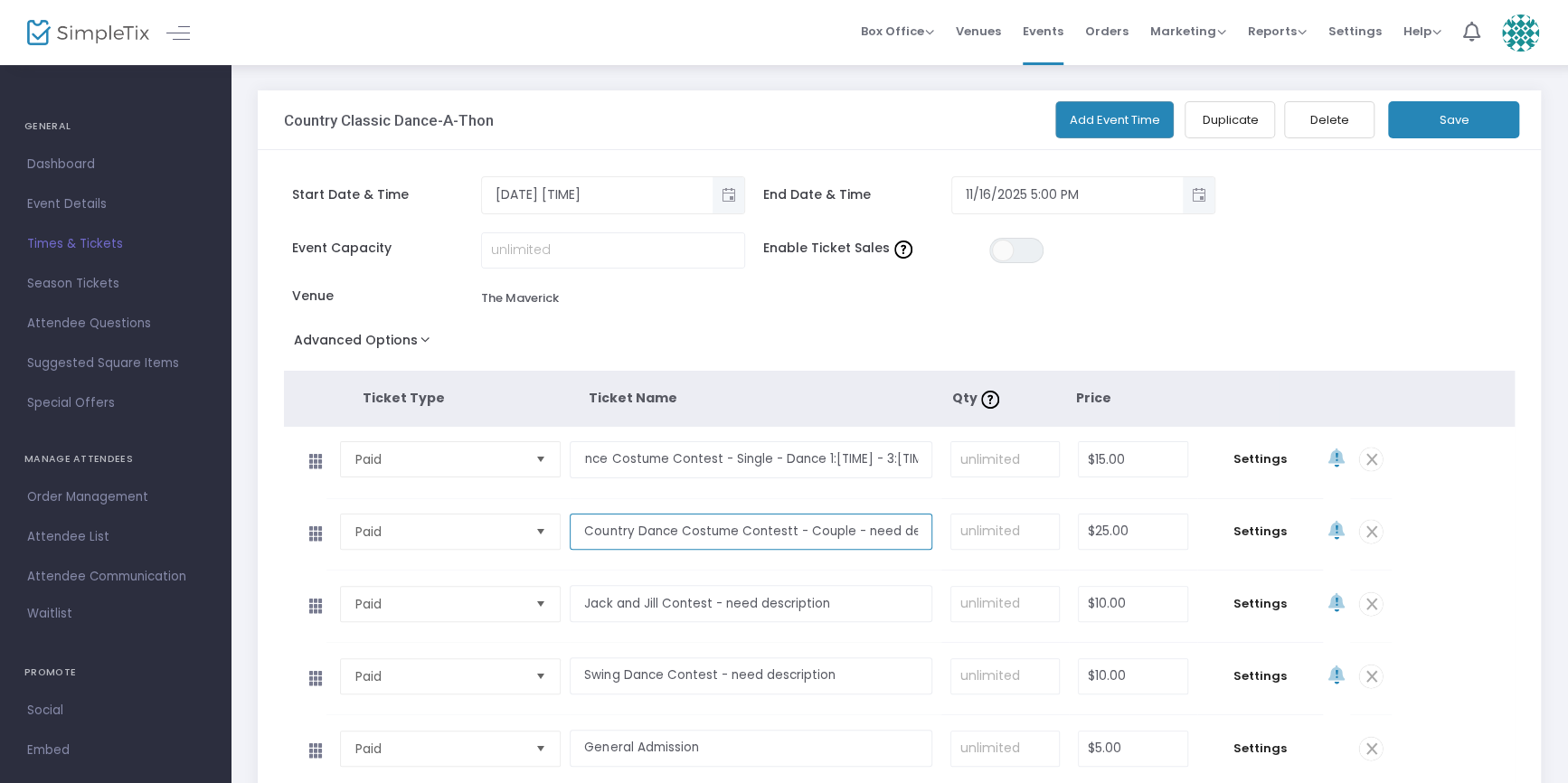 scroll, scrollTop: 0, scrollLeft: 0, axis: both 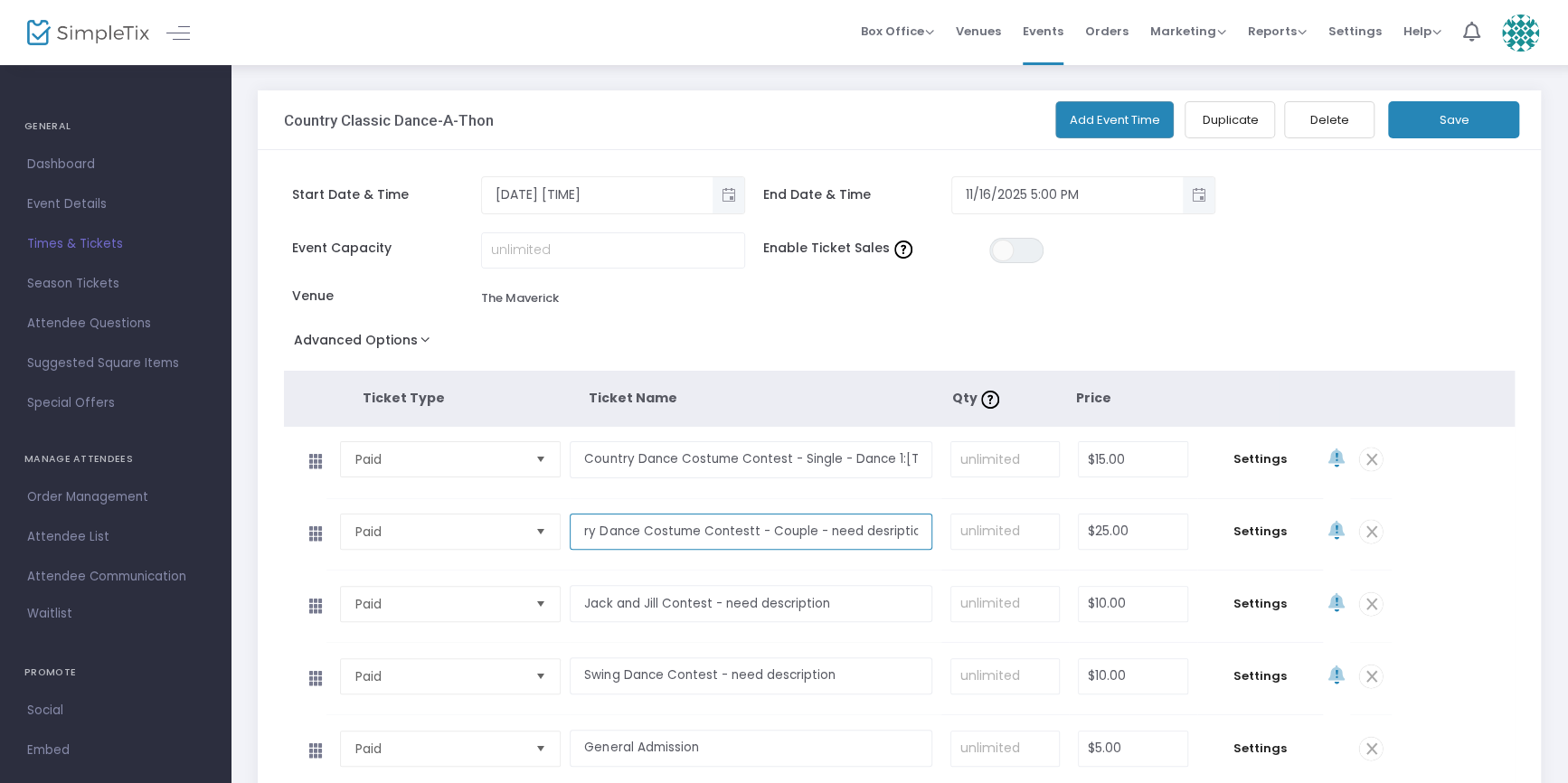 drag, startPoint x: 863, startPoint y: 526, endPoint x: 938, endPoint y: 531, distance: 75.16648 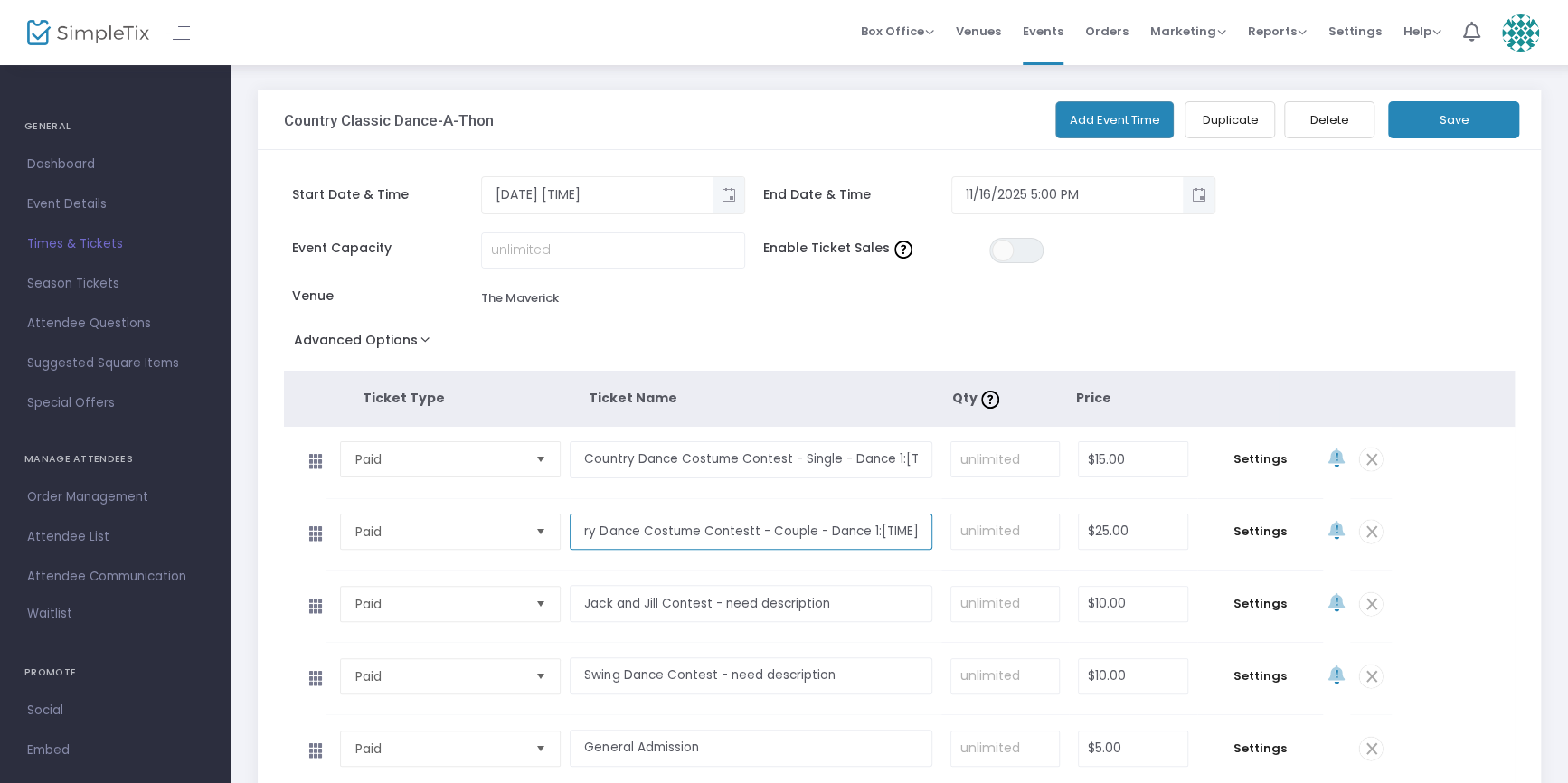 scroll, scrollTop: 0, scrollLeft: 81, axis: horizontal 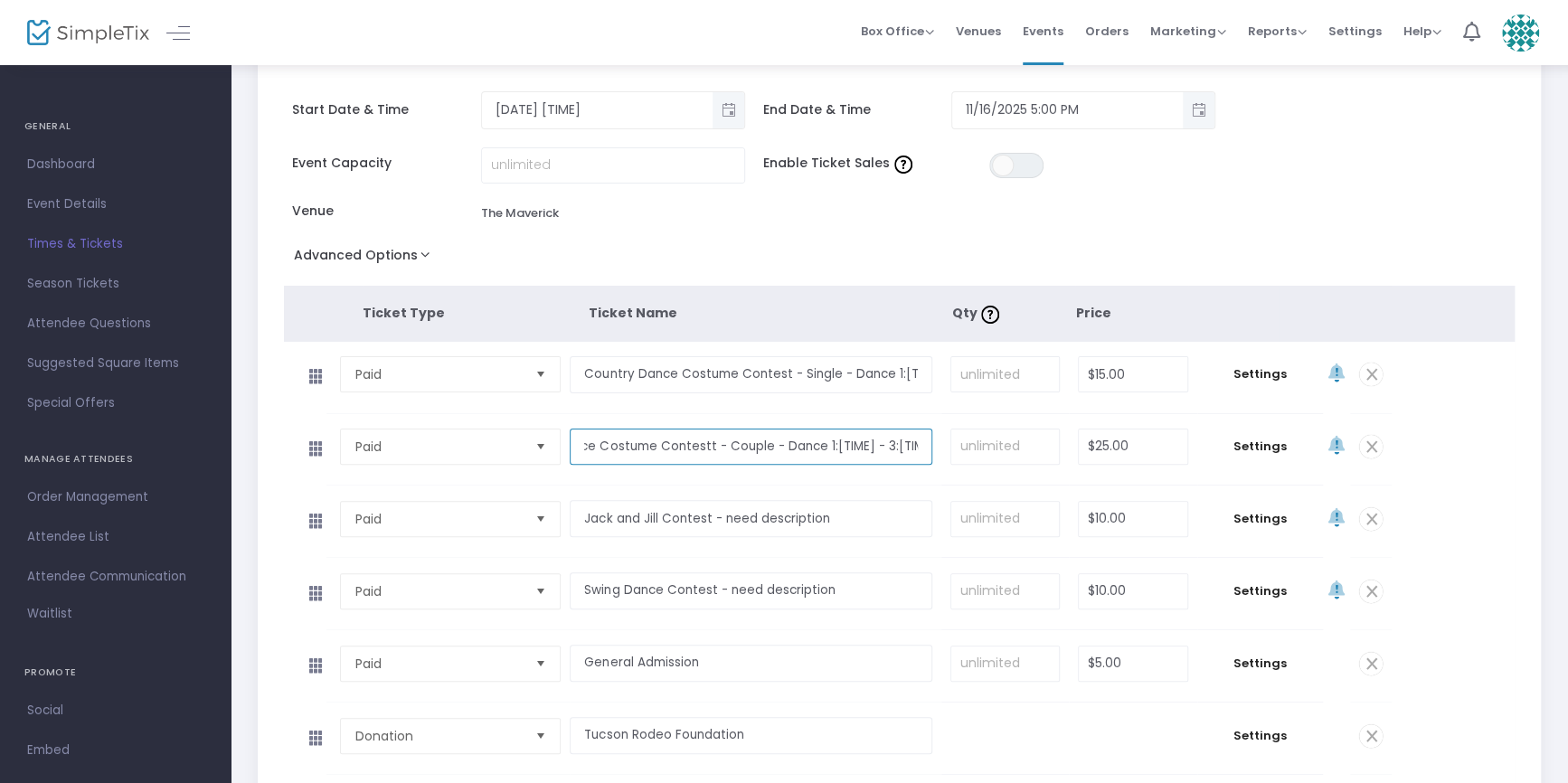 click on "Country Dance Costume Contestt - Couple - Dance 1:[TIME] - 3:[TIME]" at bounding box center (751, 447) 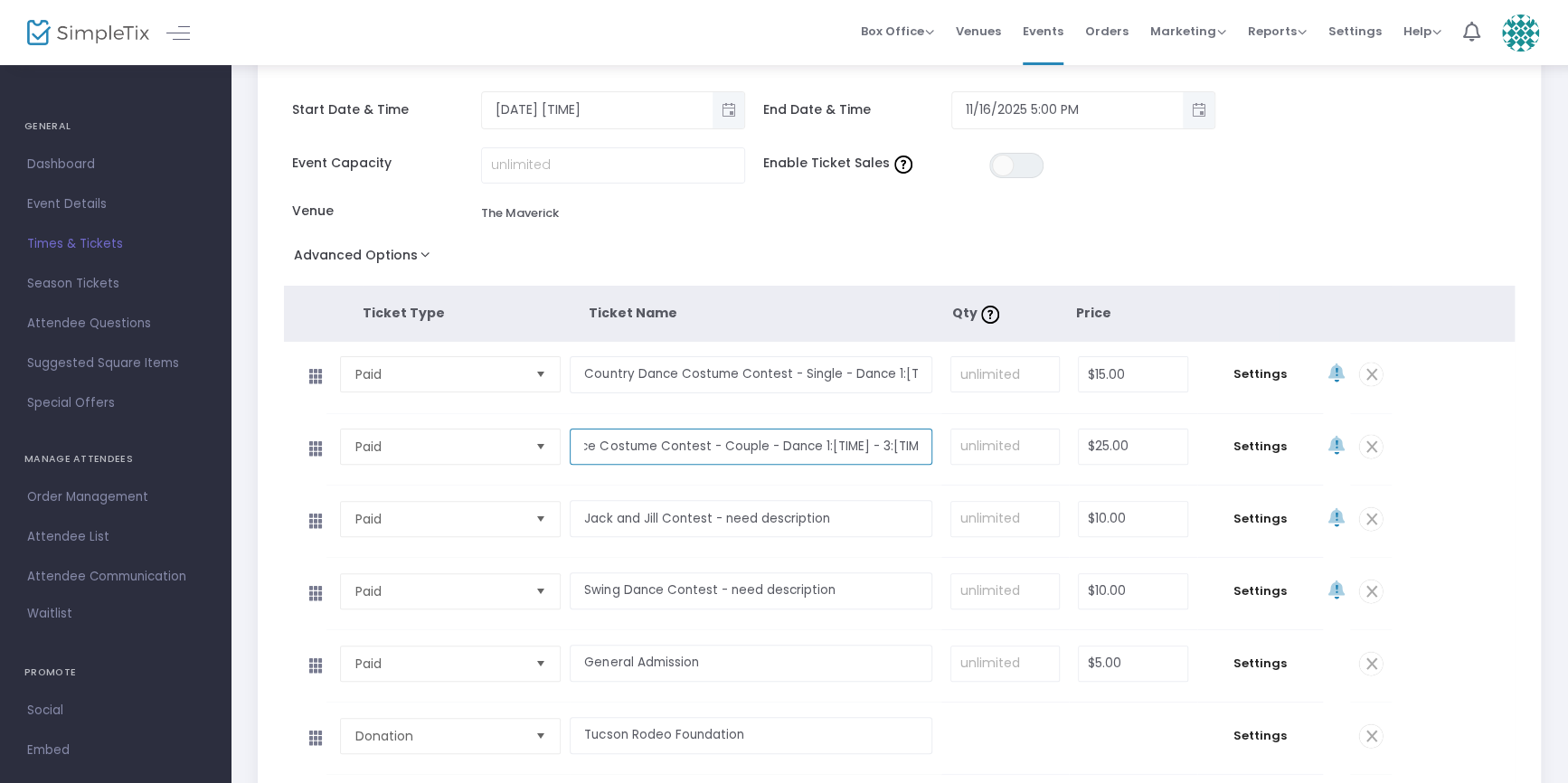 scroll, scrollTop: 0, scrollLeft: 77, axis: horizontal 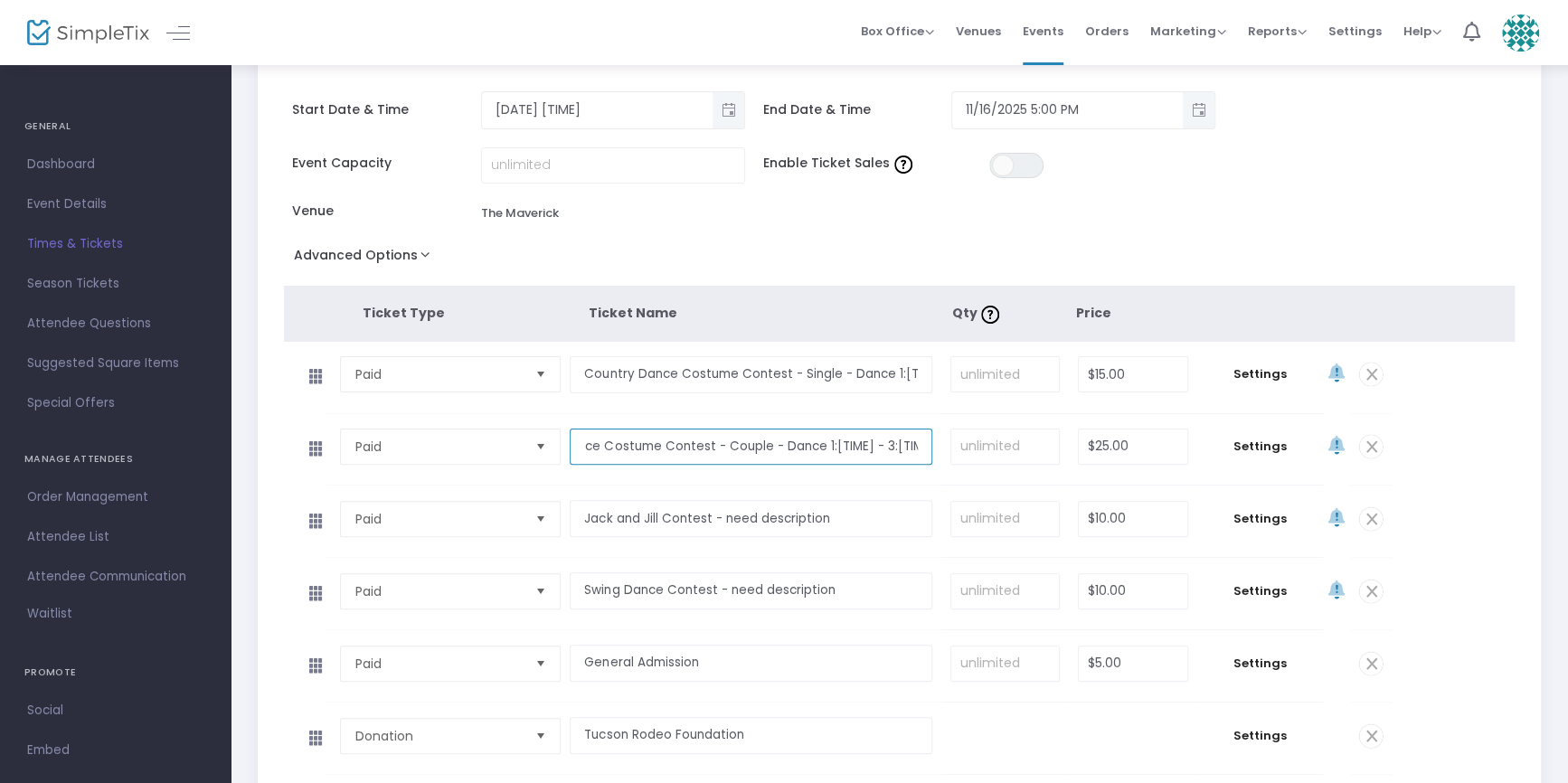 type on "Country Dance Costume Contest - Couple - Dance 1:[TIME] - 3:[TIME]" 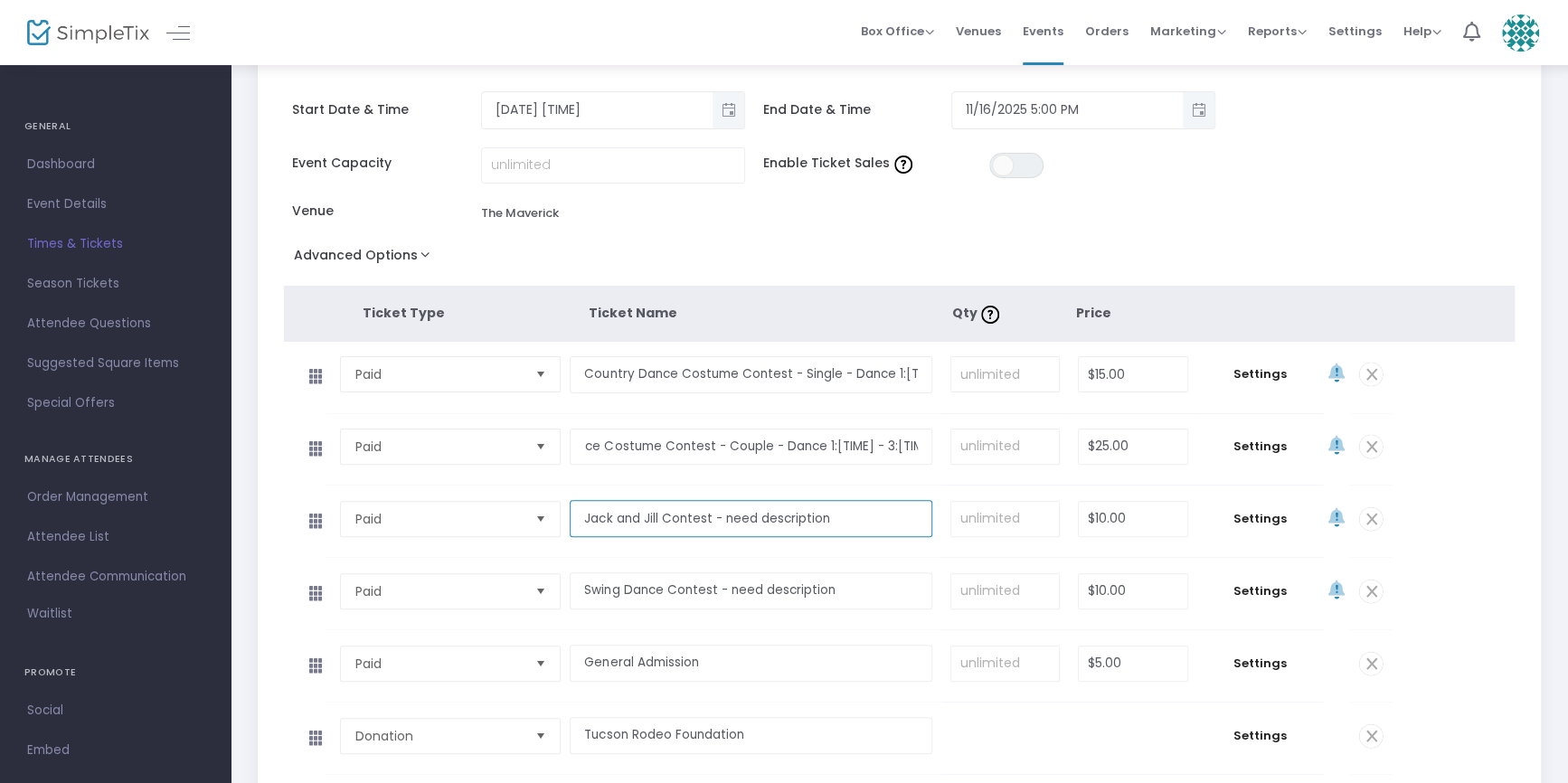 scroll, scrollTop: 0, scrollLeft: 0, axis: both 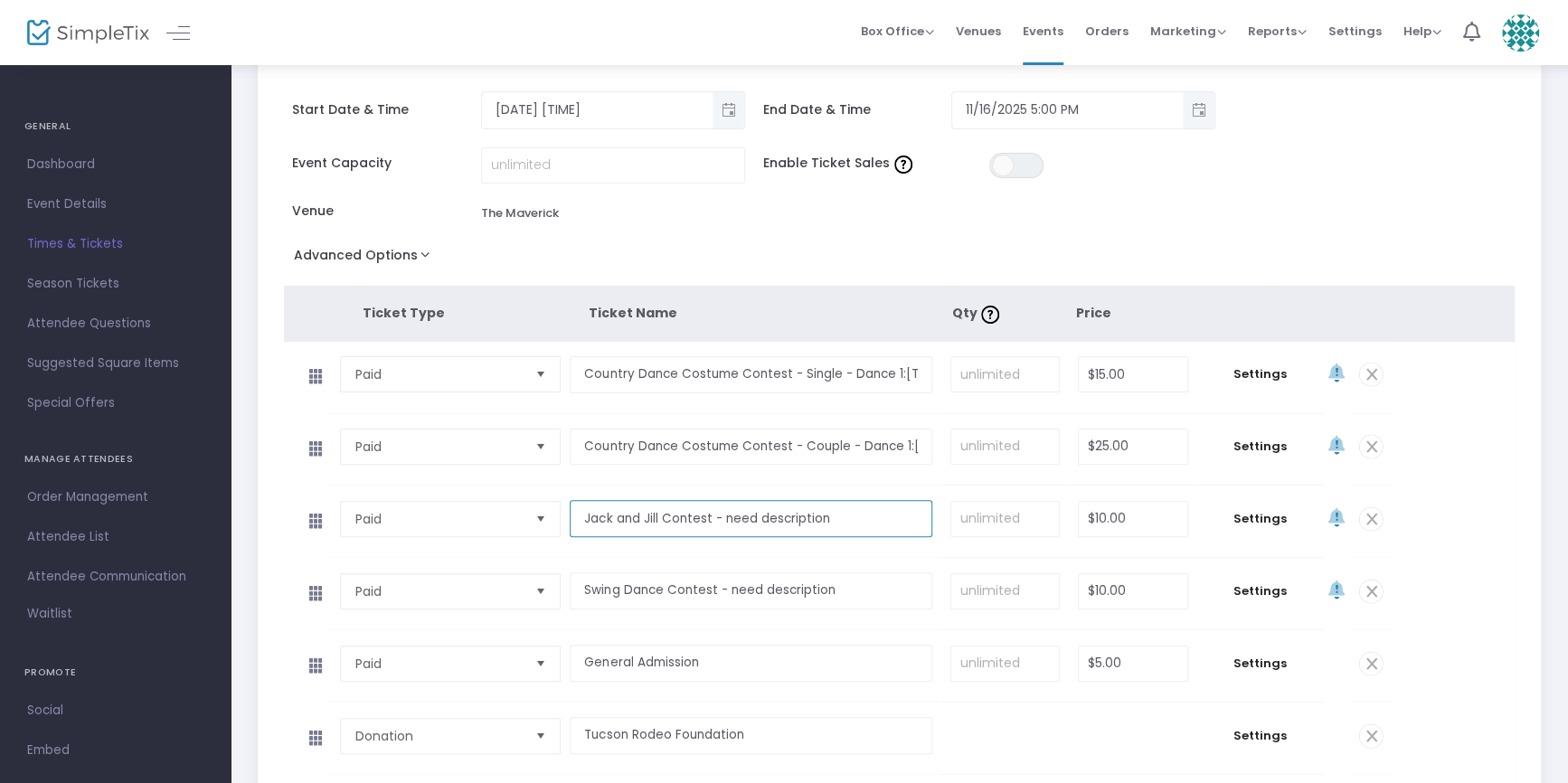 drag, startPoint x: 725, startPoint y: 520, endPoint x: 835, endPoint y: 519, distance: 110.004545 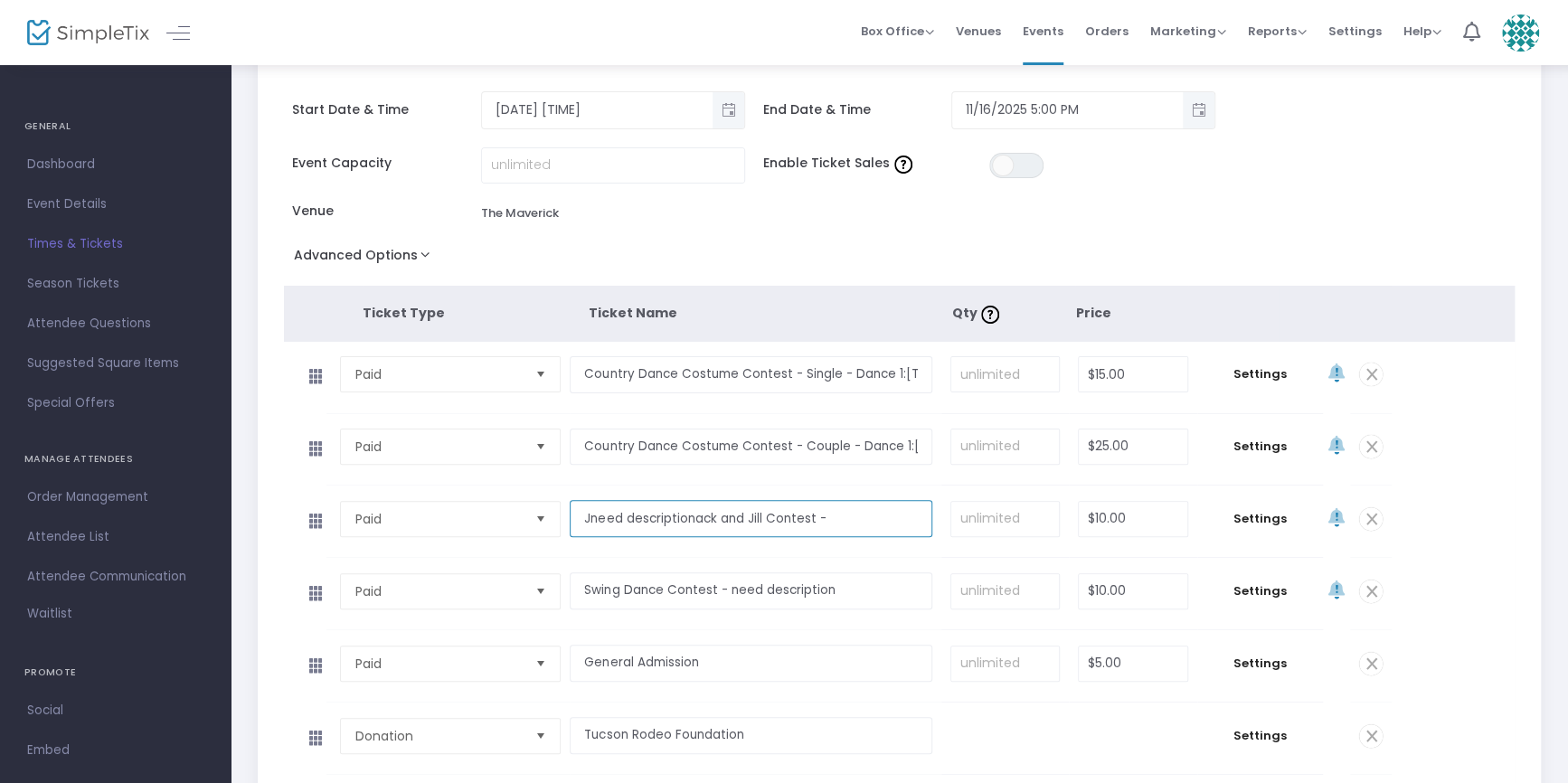 drag, startPoint x: 827, startPoint y: 519, endPoint x: 578, endPoint y: 518, distance: 249.00201 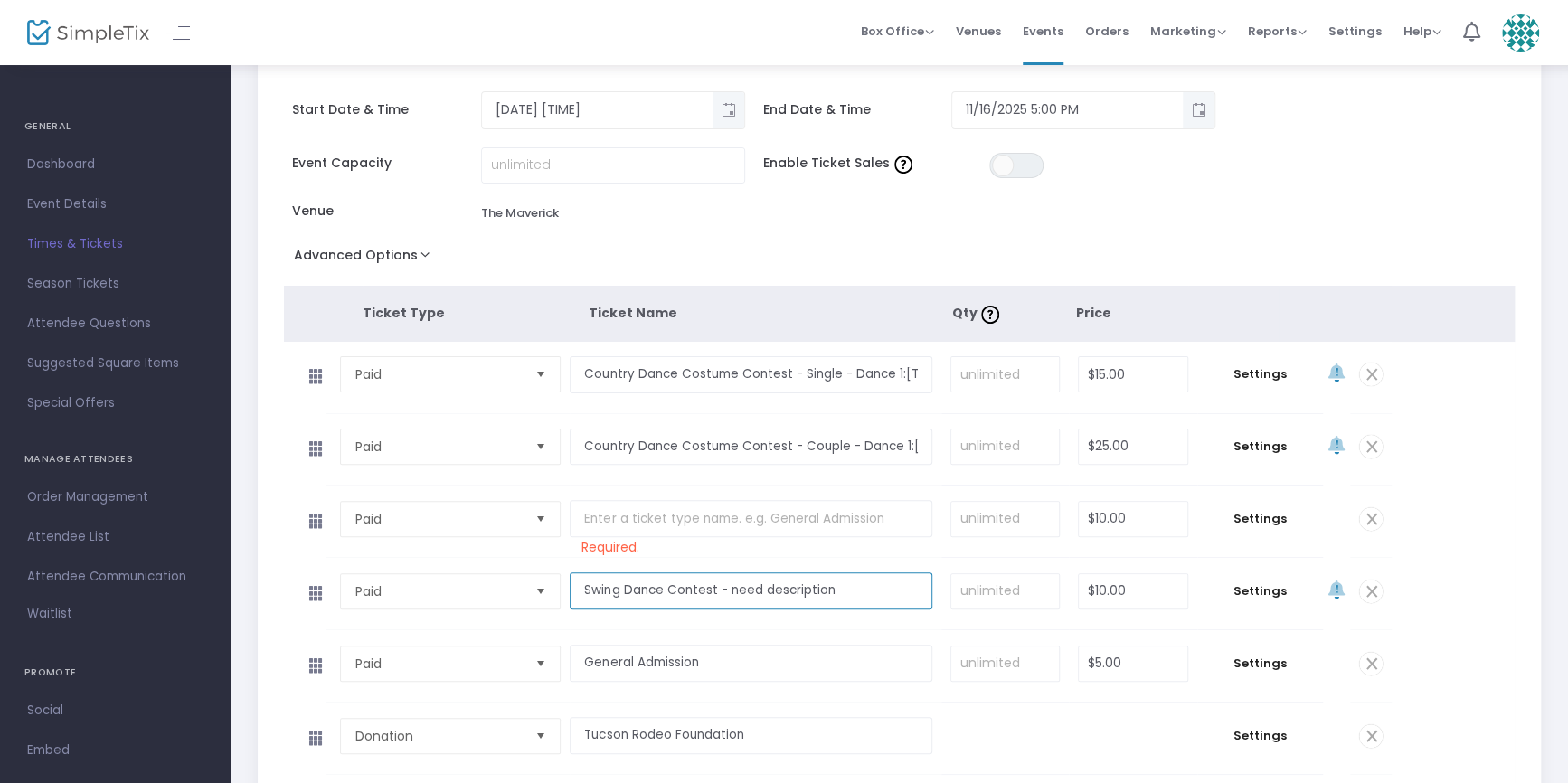 drag, startPoint x: 748, startPoint y: 593, endPoint x: 577, endPoint y: 587, distance: 171.10523 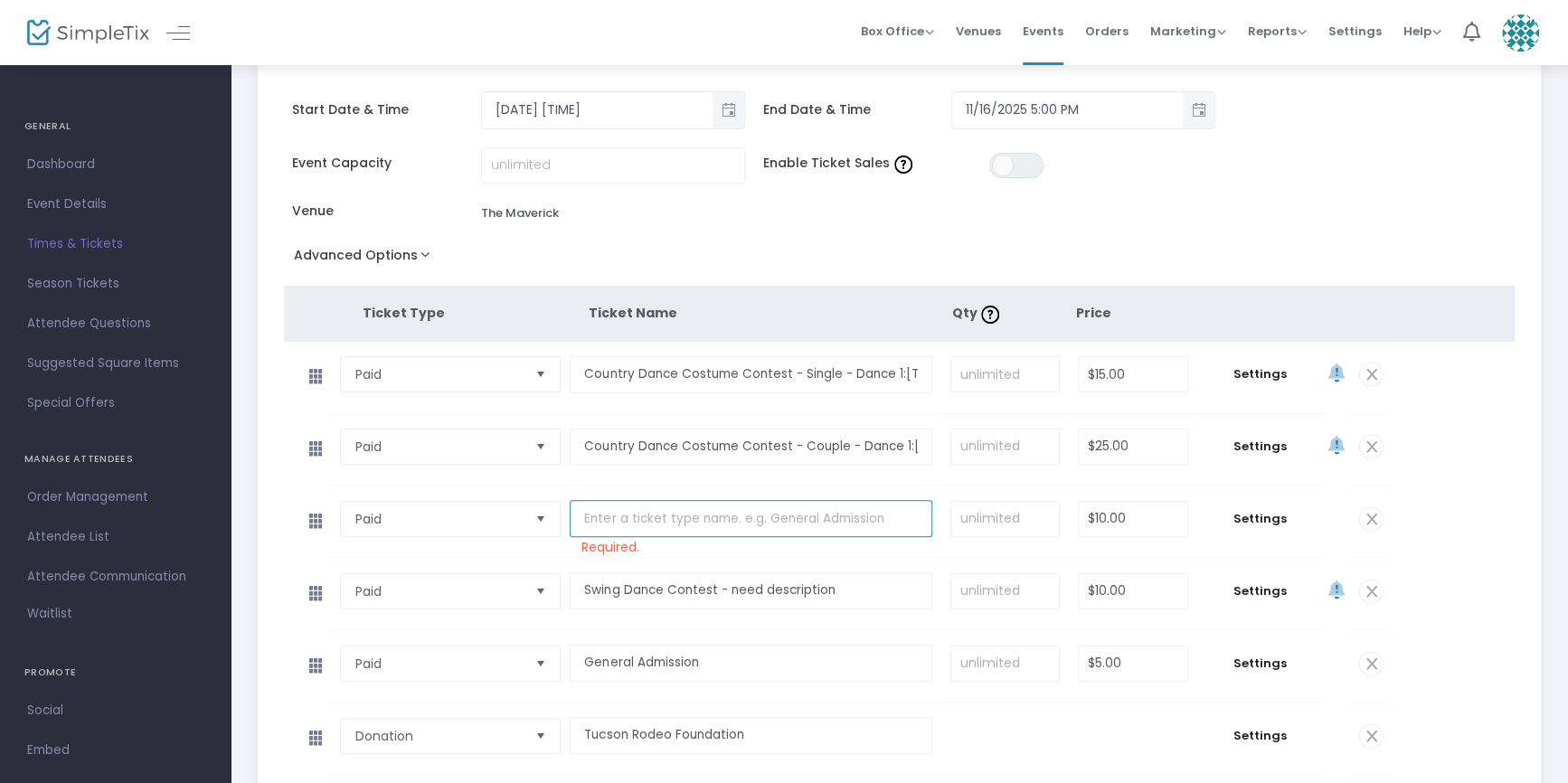 click at bounding box center (751, 518) 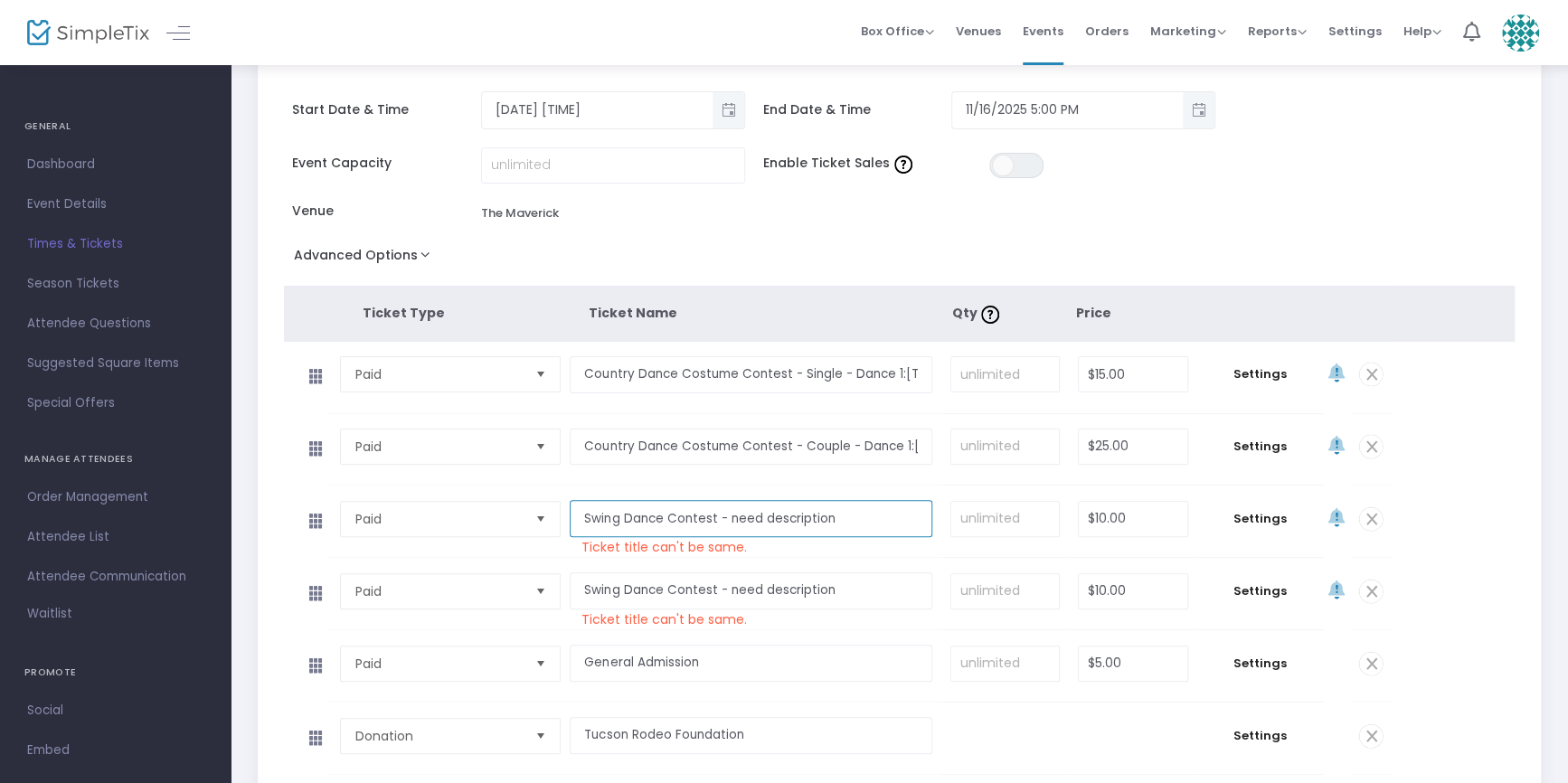 type on "Swing Dance Contest - need description" 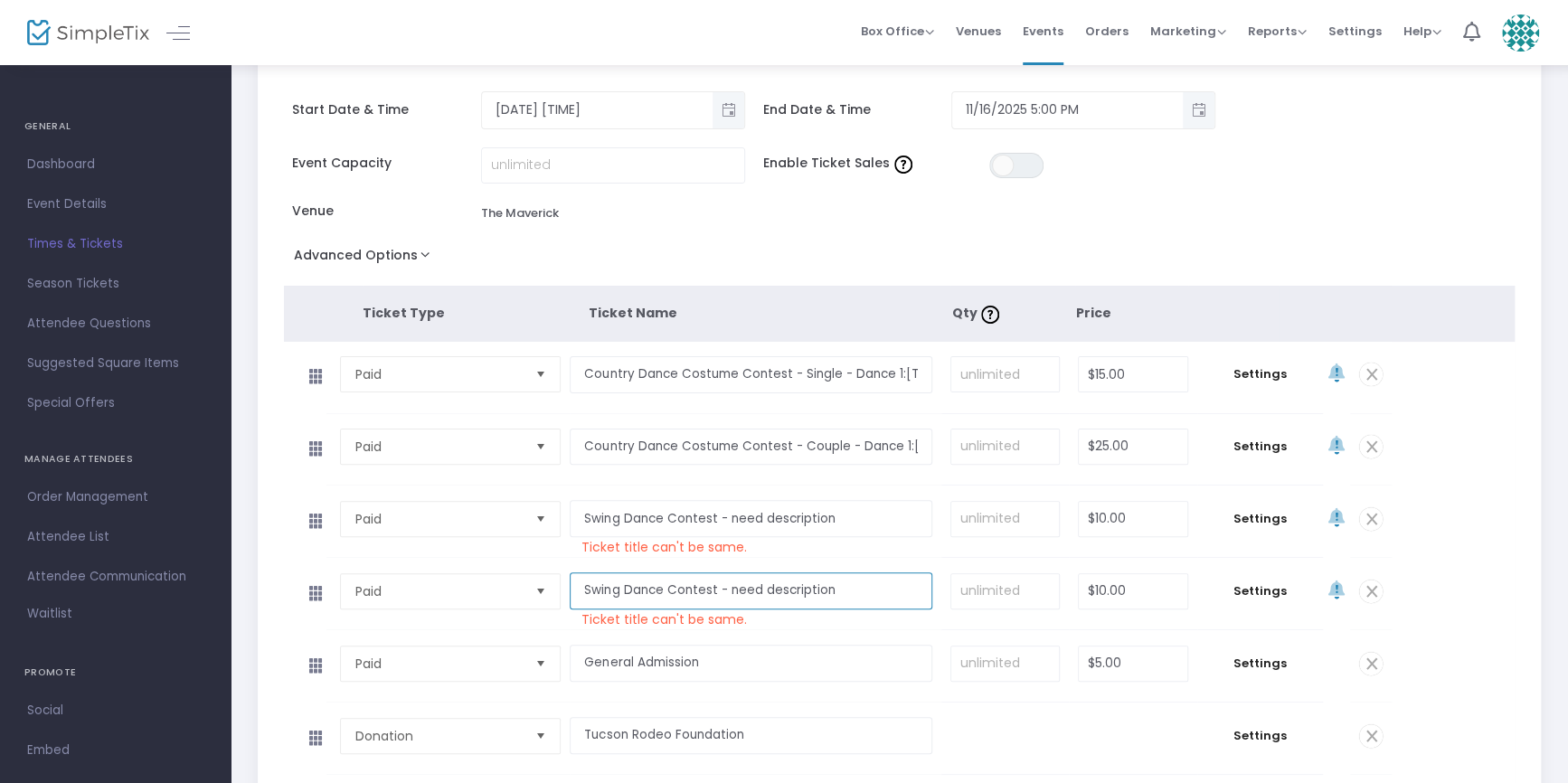 click on "Swing Dance Contest - need description" at bounding box center [751, 590] 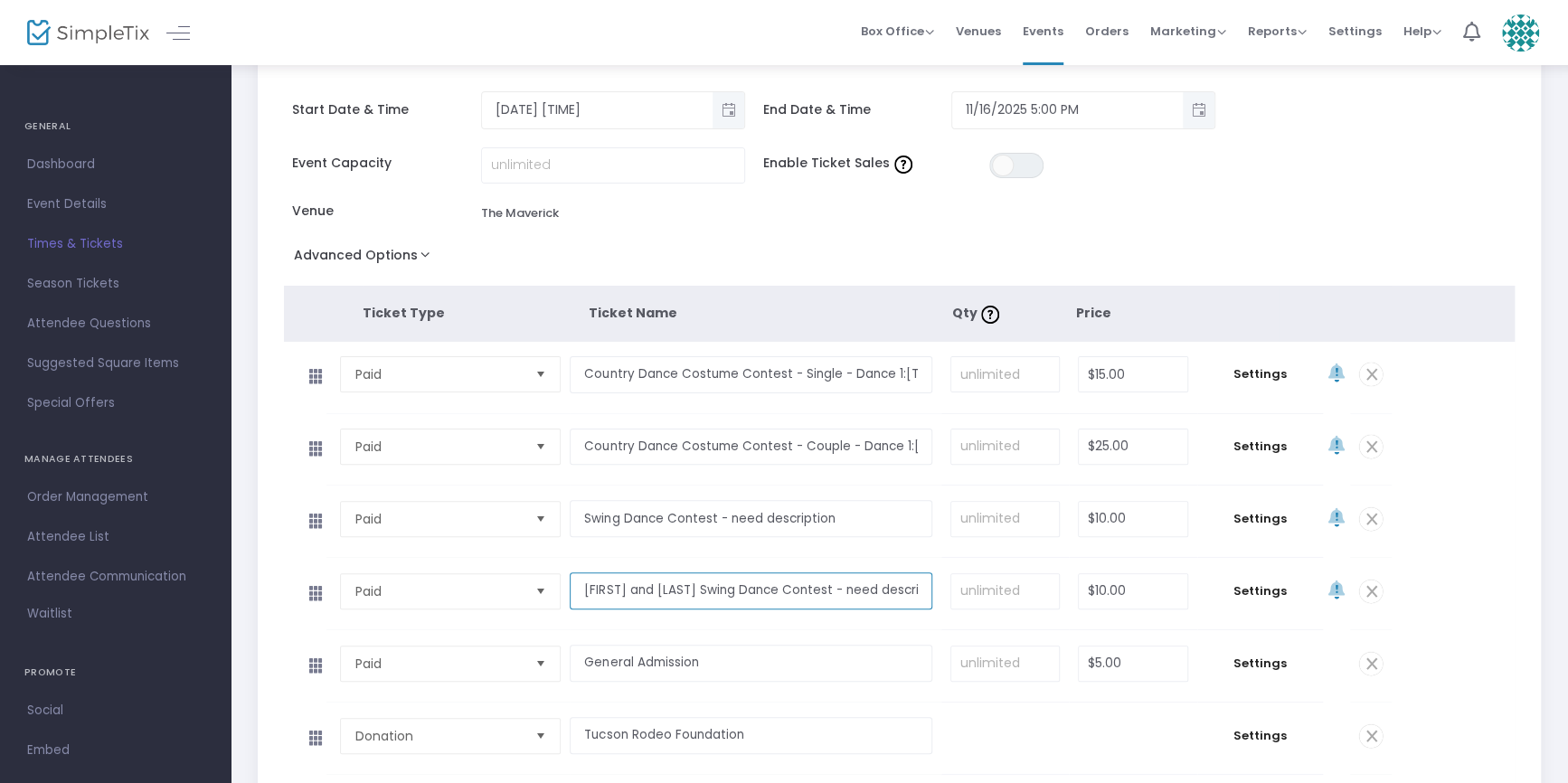 type on "[FIRST] and [LAST] Swing Dance Contest - need description" 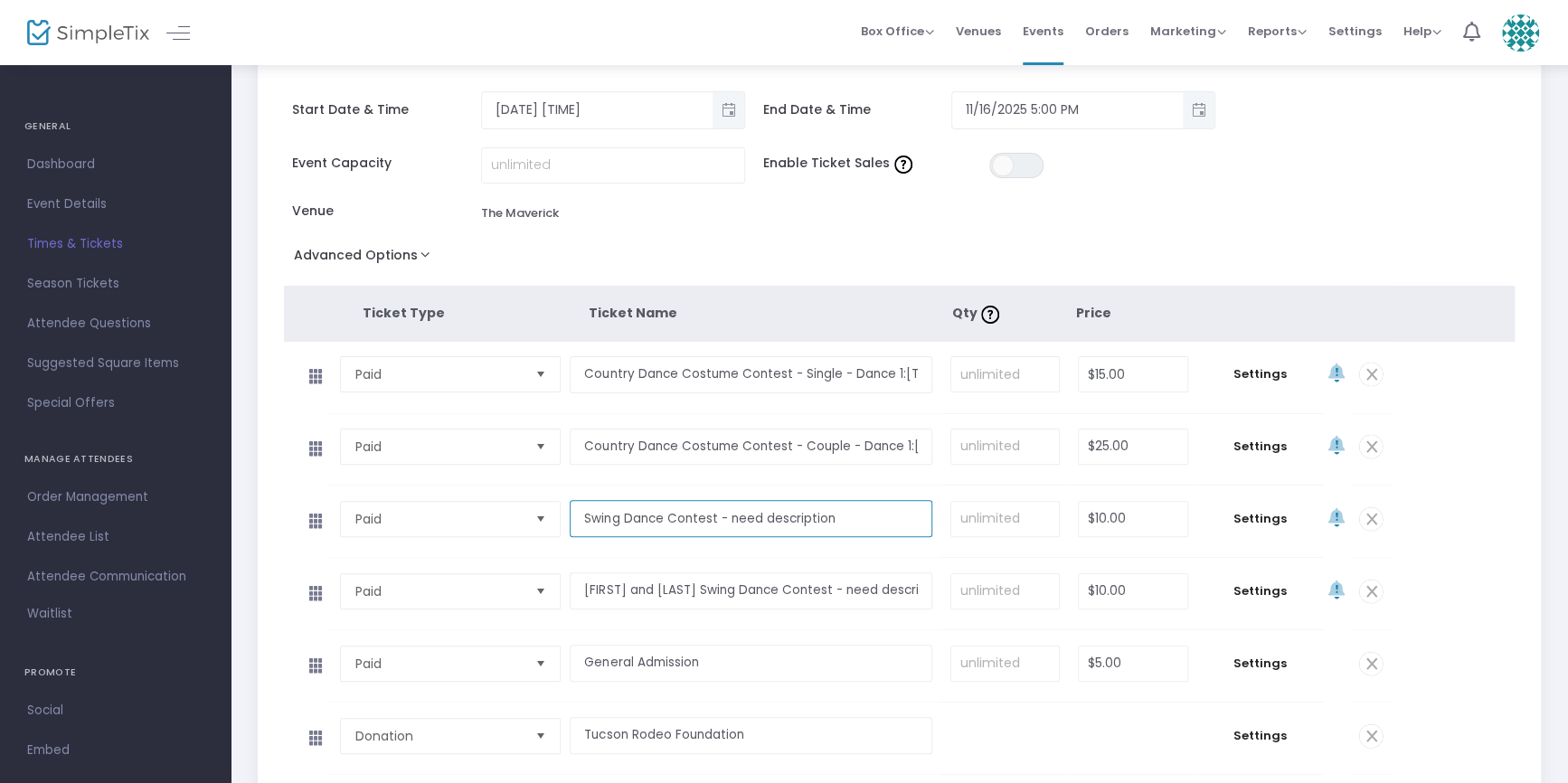 click on "Swing Dance Contest - need description" at bounding box center (751, 518) 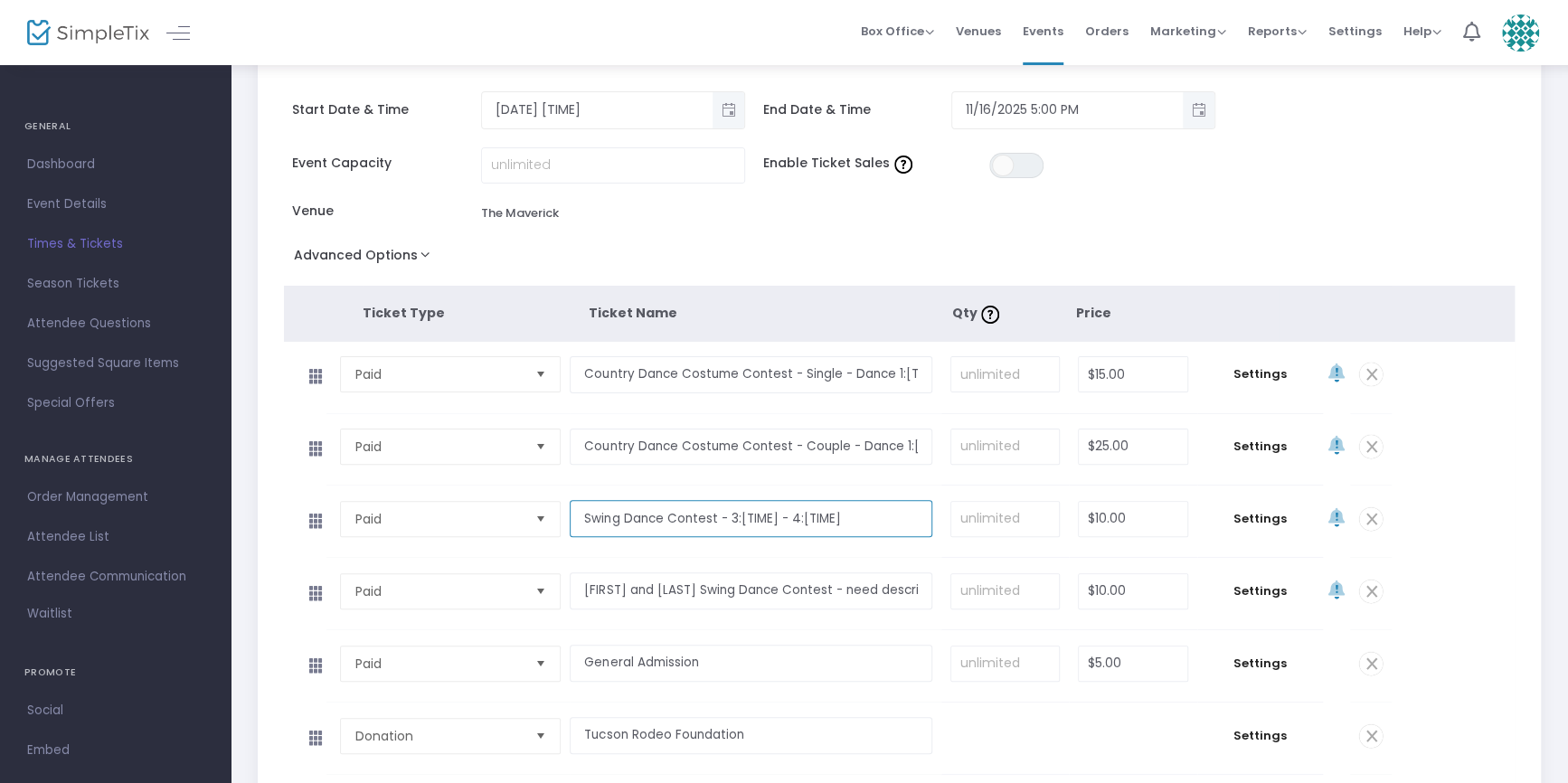 type on "Swing Dance Contest - 3:[TIME] - 4:[TIME]" 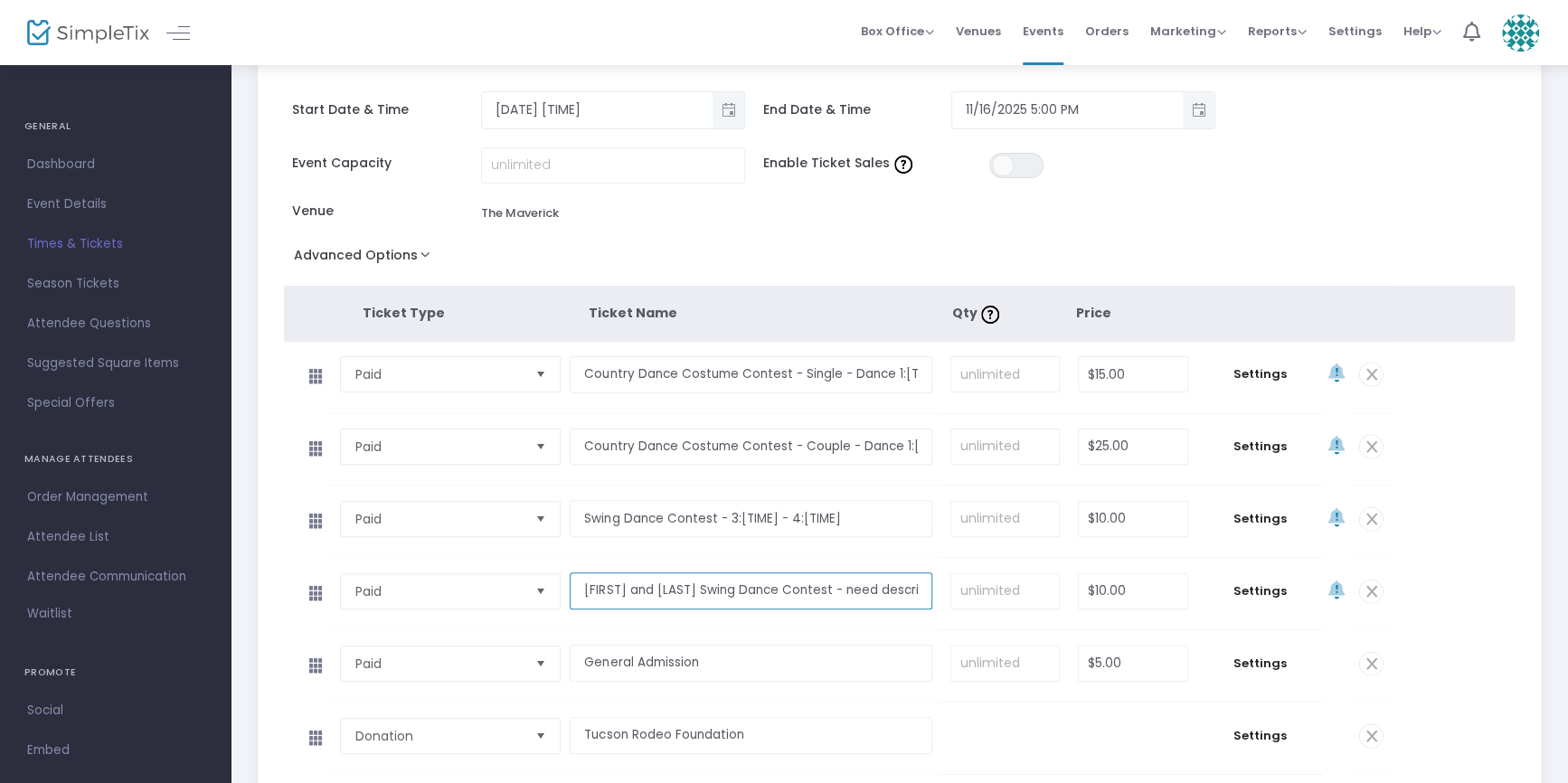 drag, startPoint x: 808, startPoint y: 589, endPoint x: 917, endPoint y: 590, distance: 109.004587 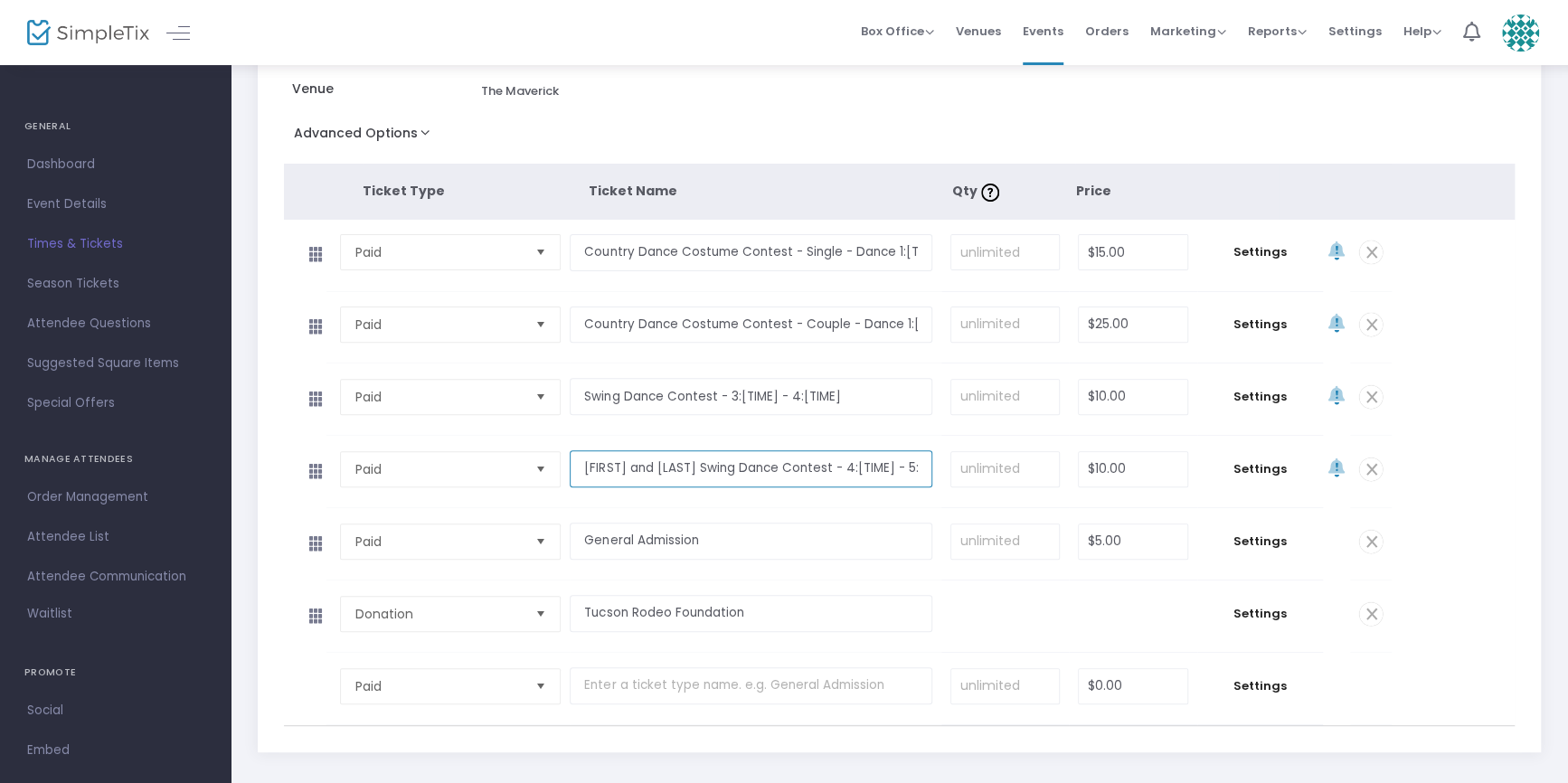 scroll, scrollTop: 308, scrollLeft: 0, axis: vertical 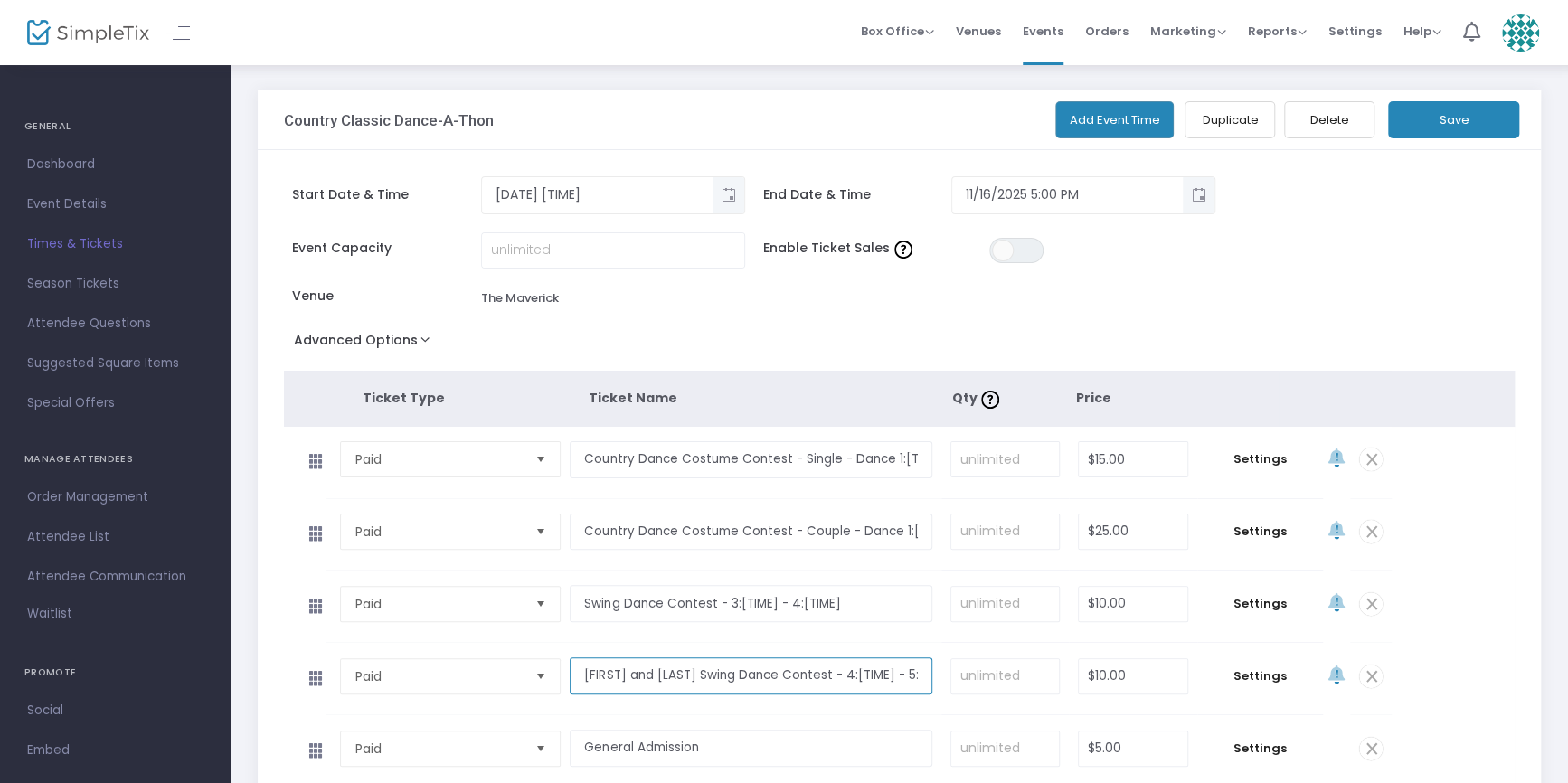 type on "[FIRST] and [LAST] Swing Dance Contest - 4:[TIME] - 5:[TIME]" 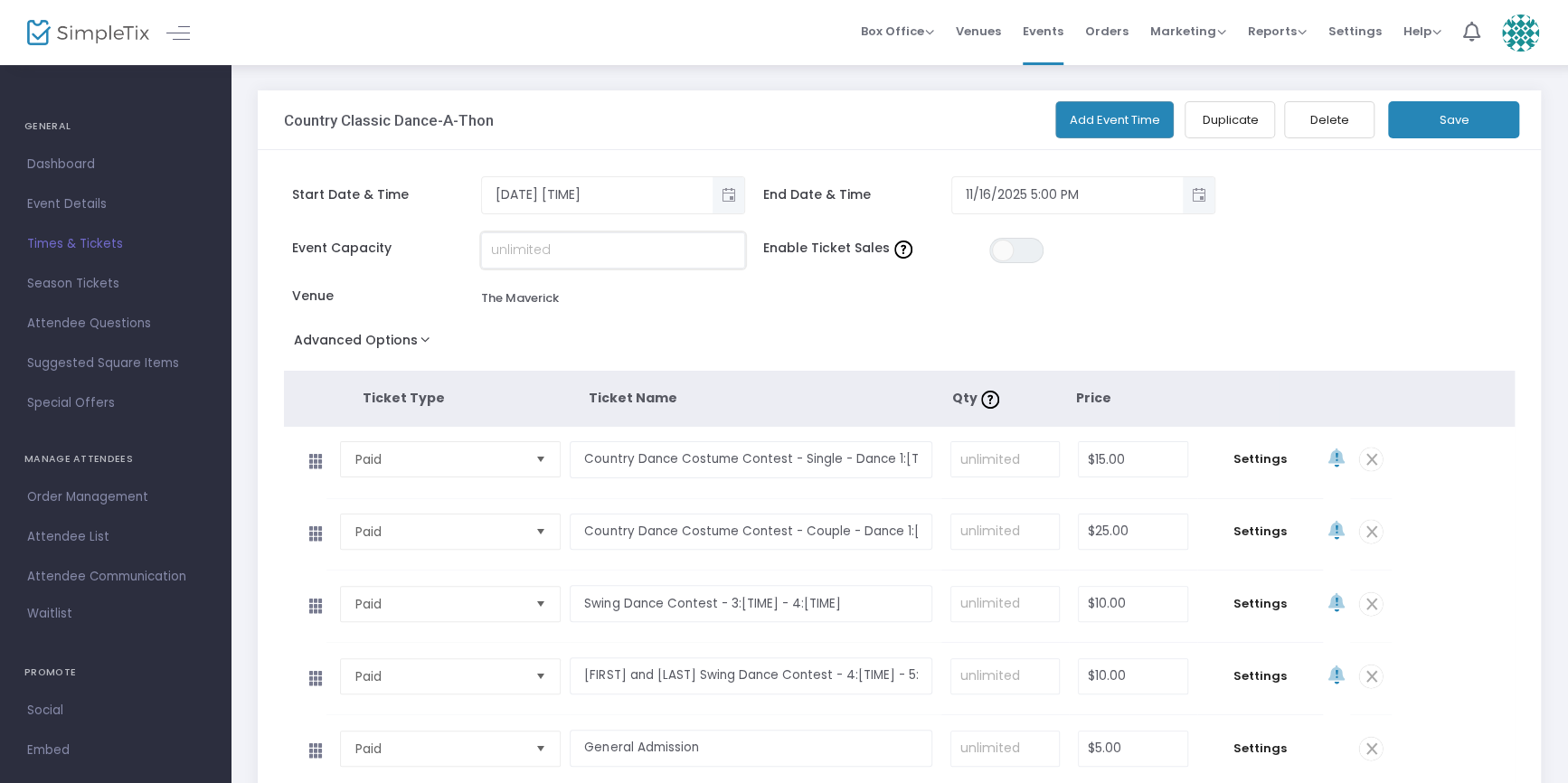 click at bounding box center (613, 250) 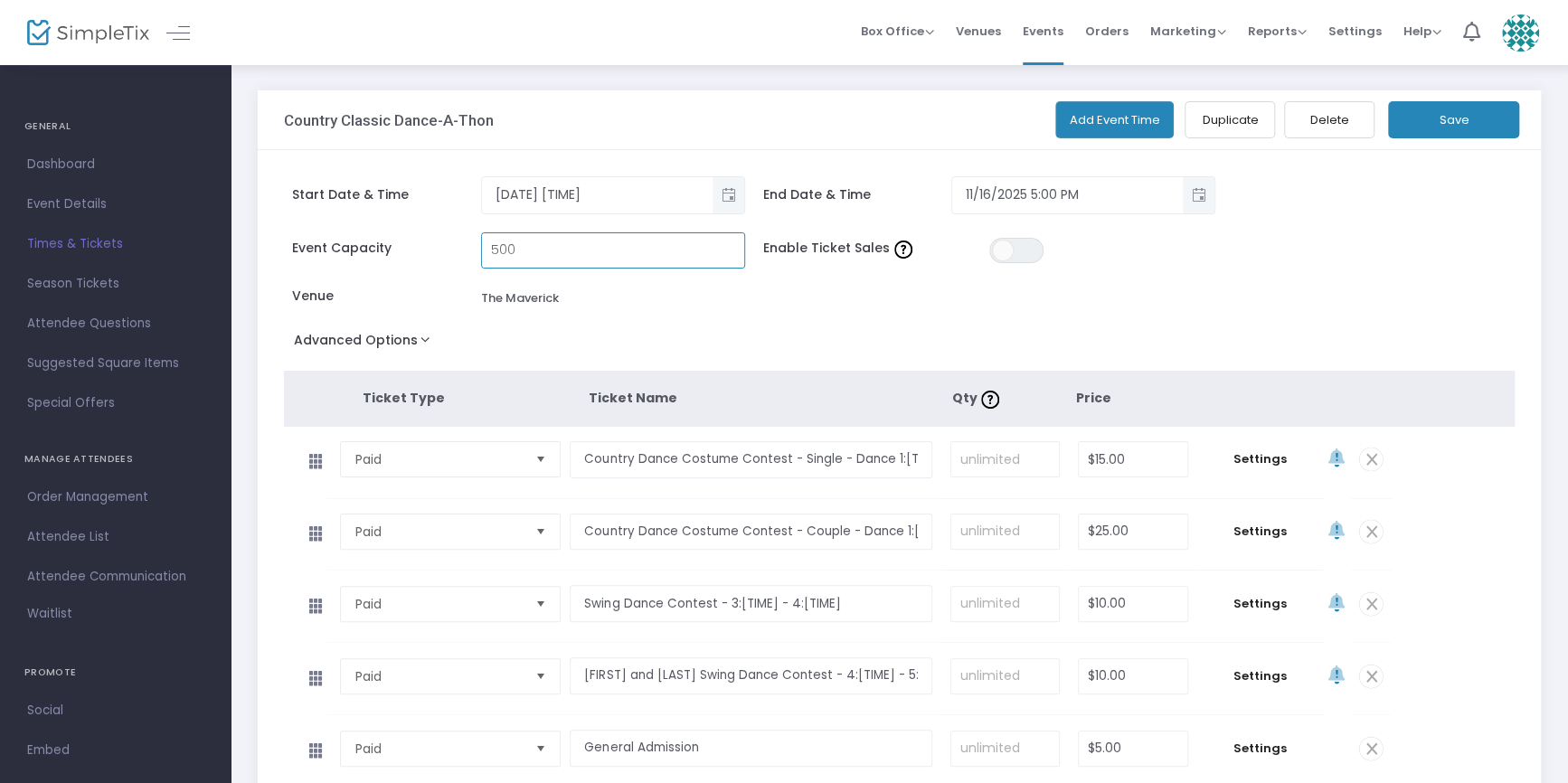 type on "500" 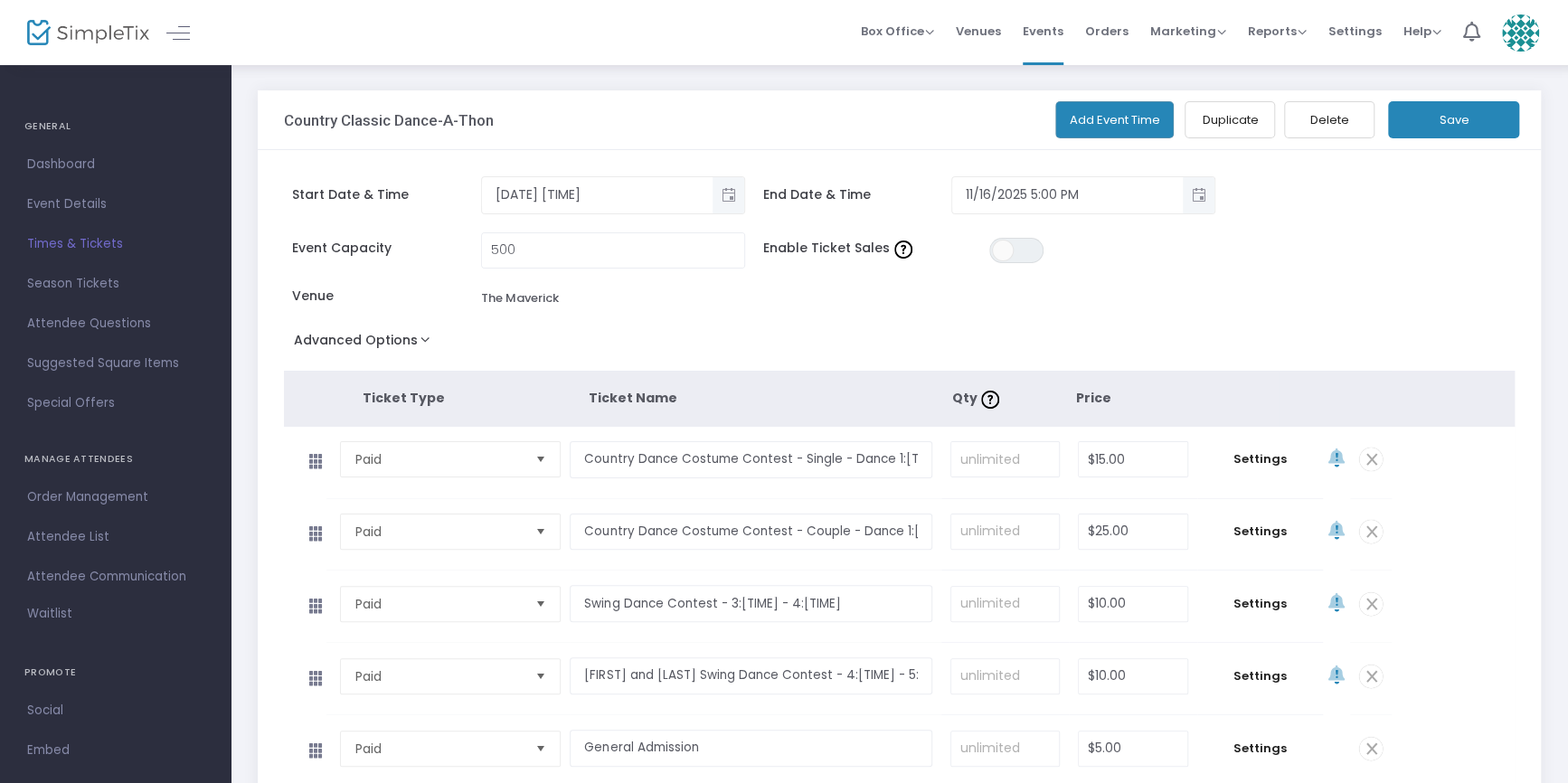 click on "Add Event Time" 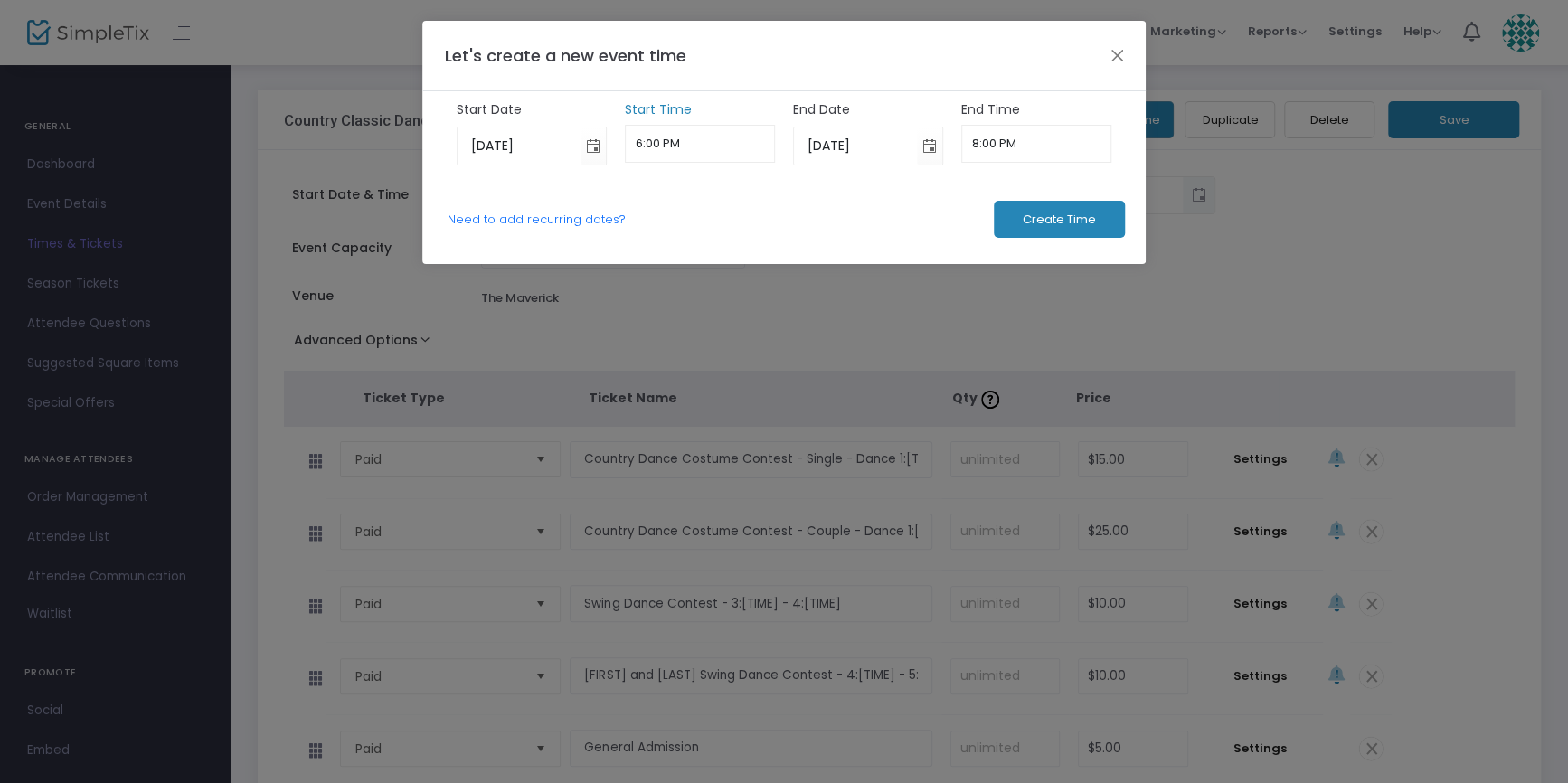 click on "6:00 PM" at bounding box center (700, 144) 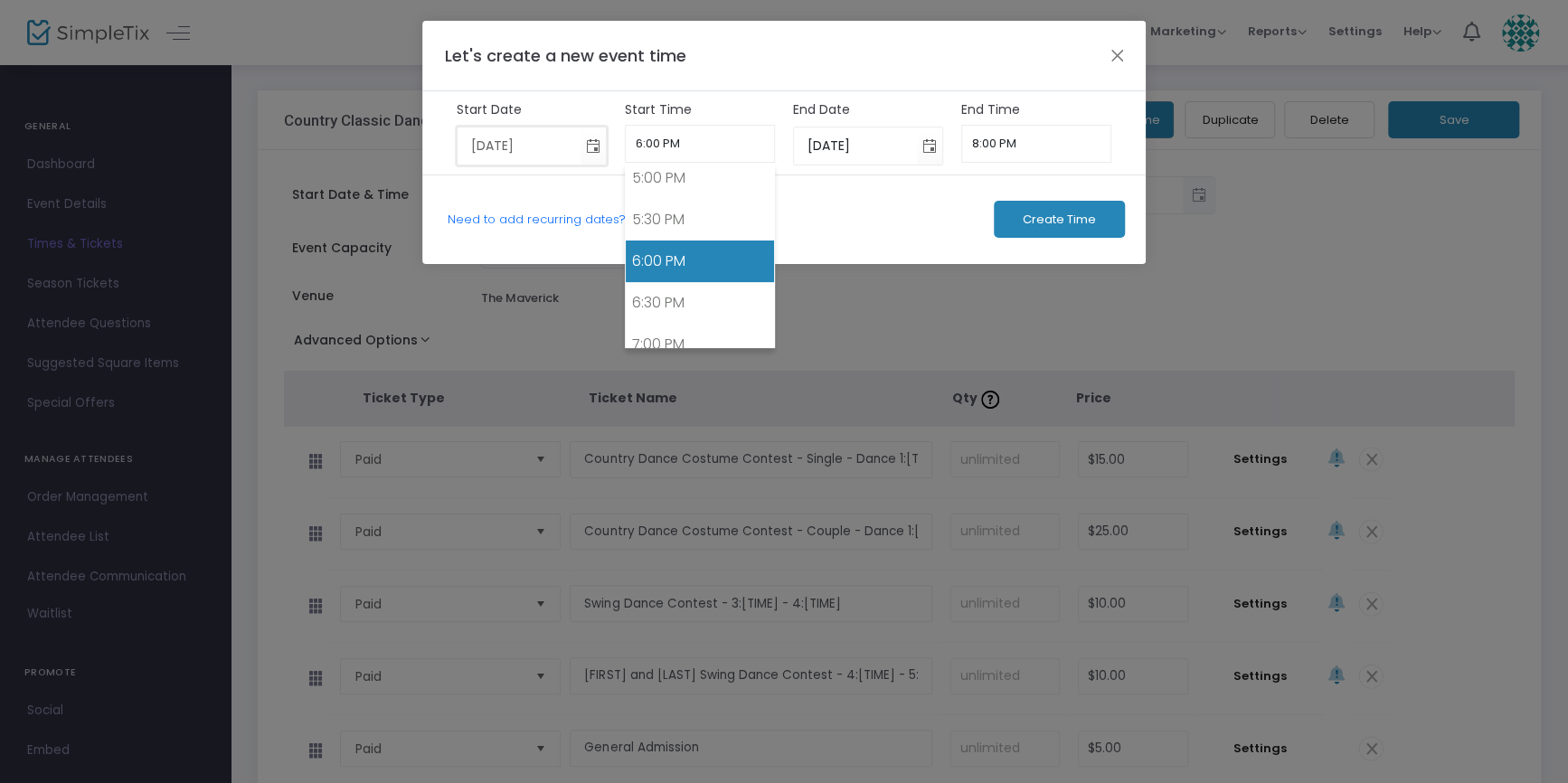 click on "[DATE]" at bounding box center [519, 146] 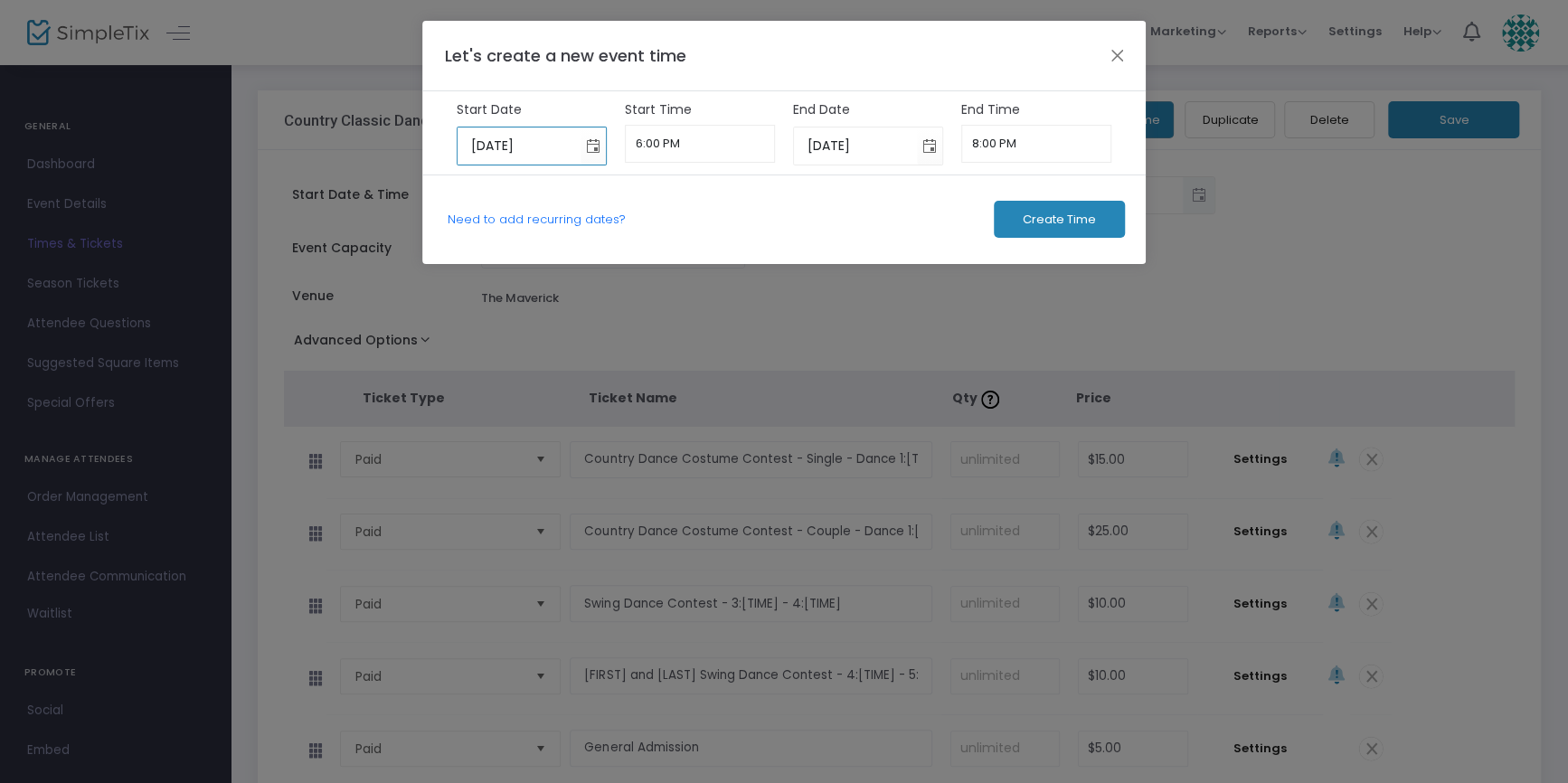 type on "[DATE]" 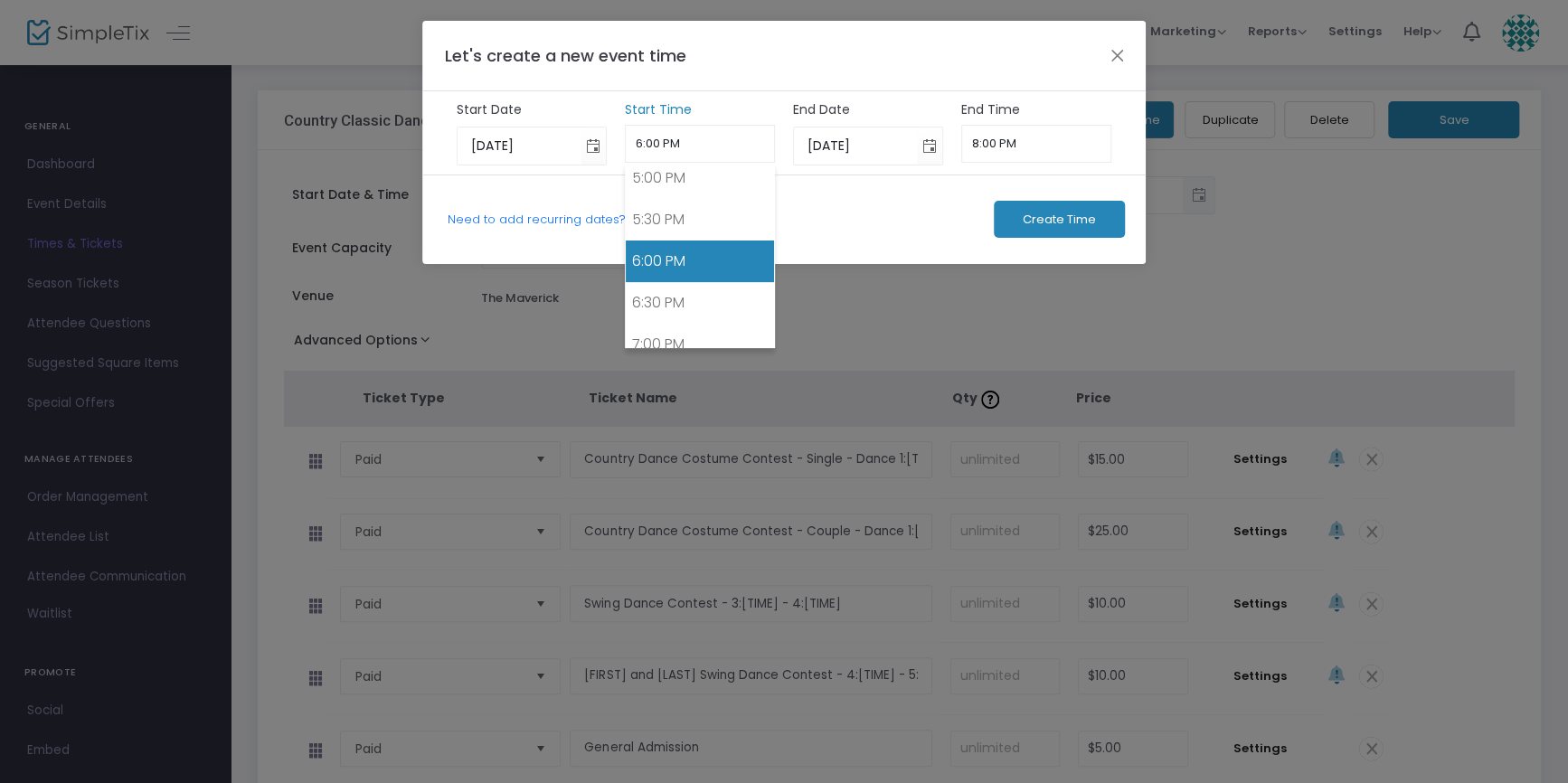 click on "6:00 PM" at bounding box center [700, 144] 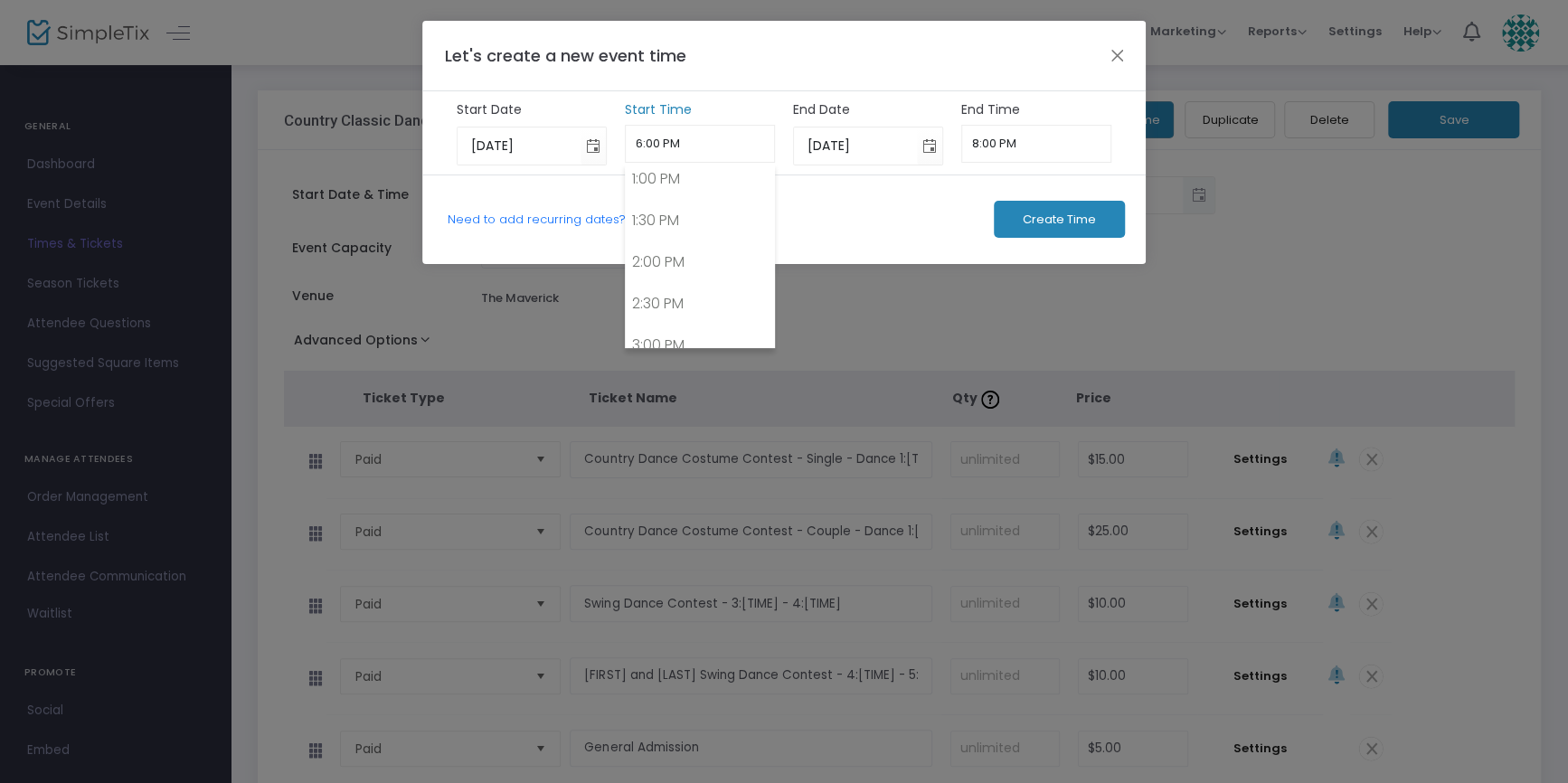 scroll, scrollTop: 1015, scrollLeft: 0, axis: vertical 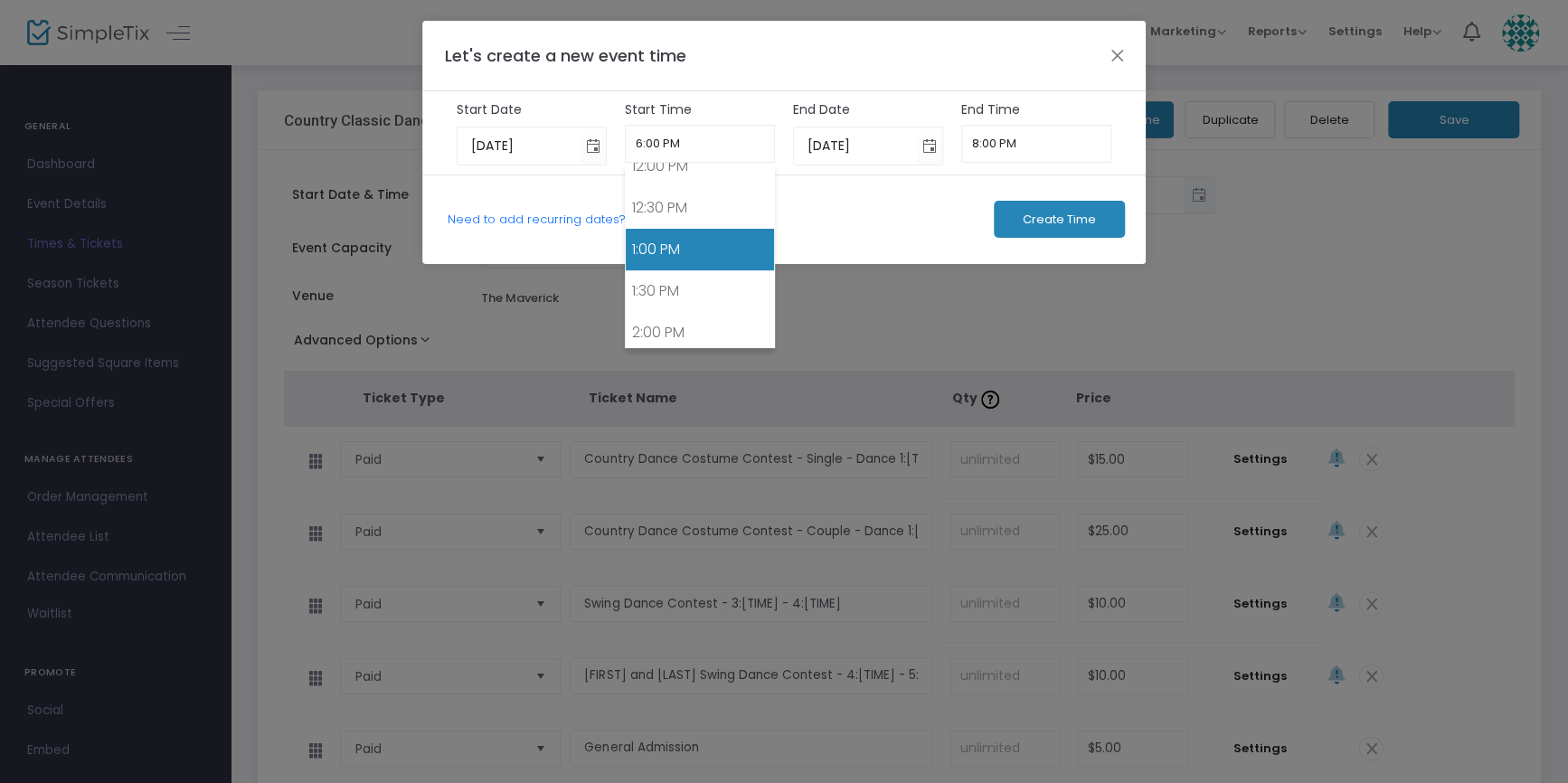click on "1:00 PM" at bounding box center (700, 250) 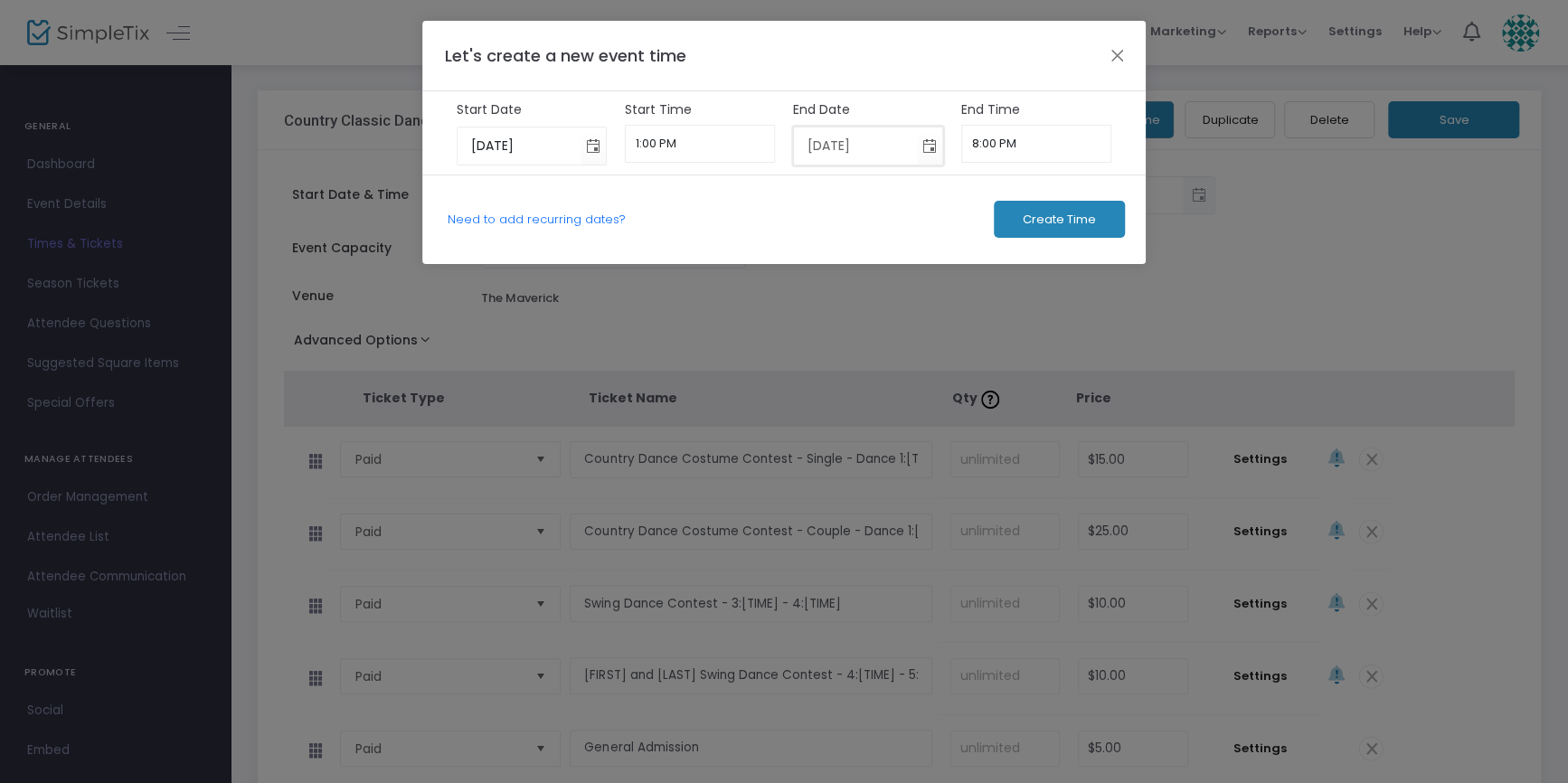 click on "[DATE]" at bounding box center [855, 146] 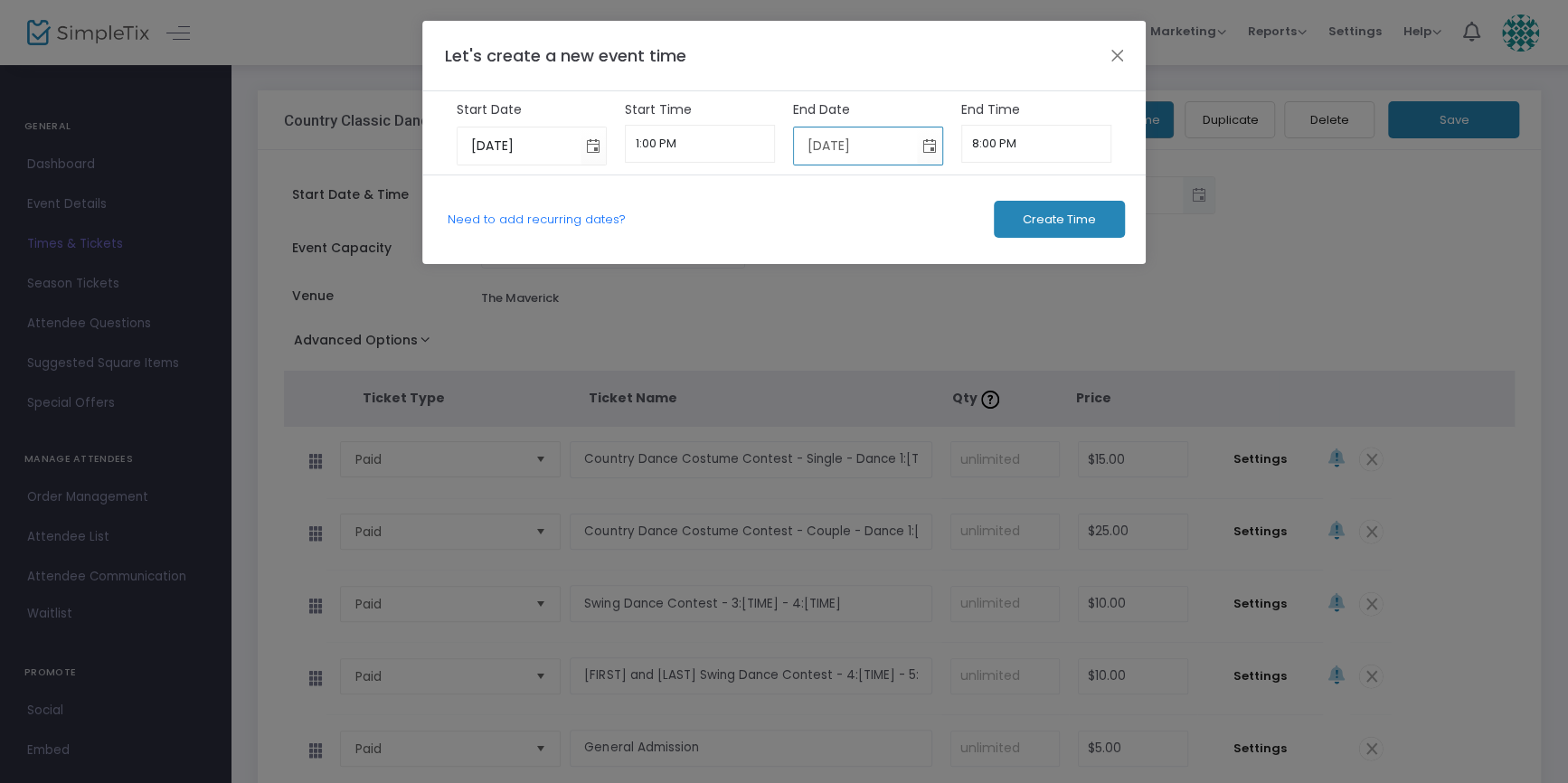 click on "[DATE]" at bounding box center (855, 146) 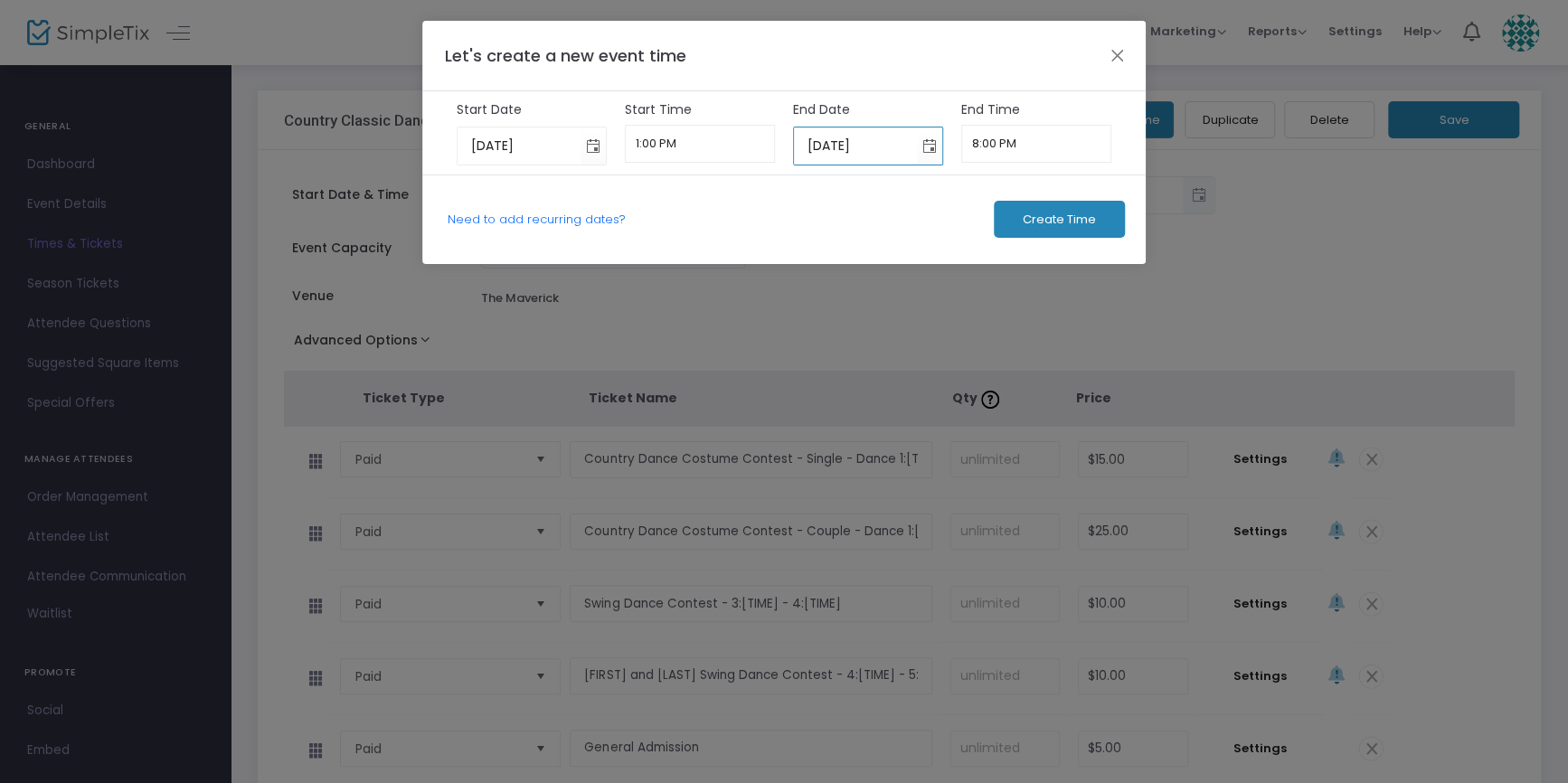 type on "[DATE]" 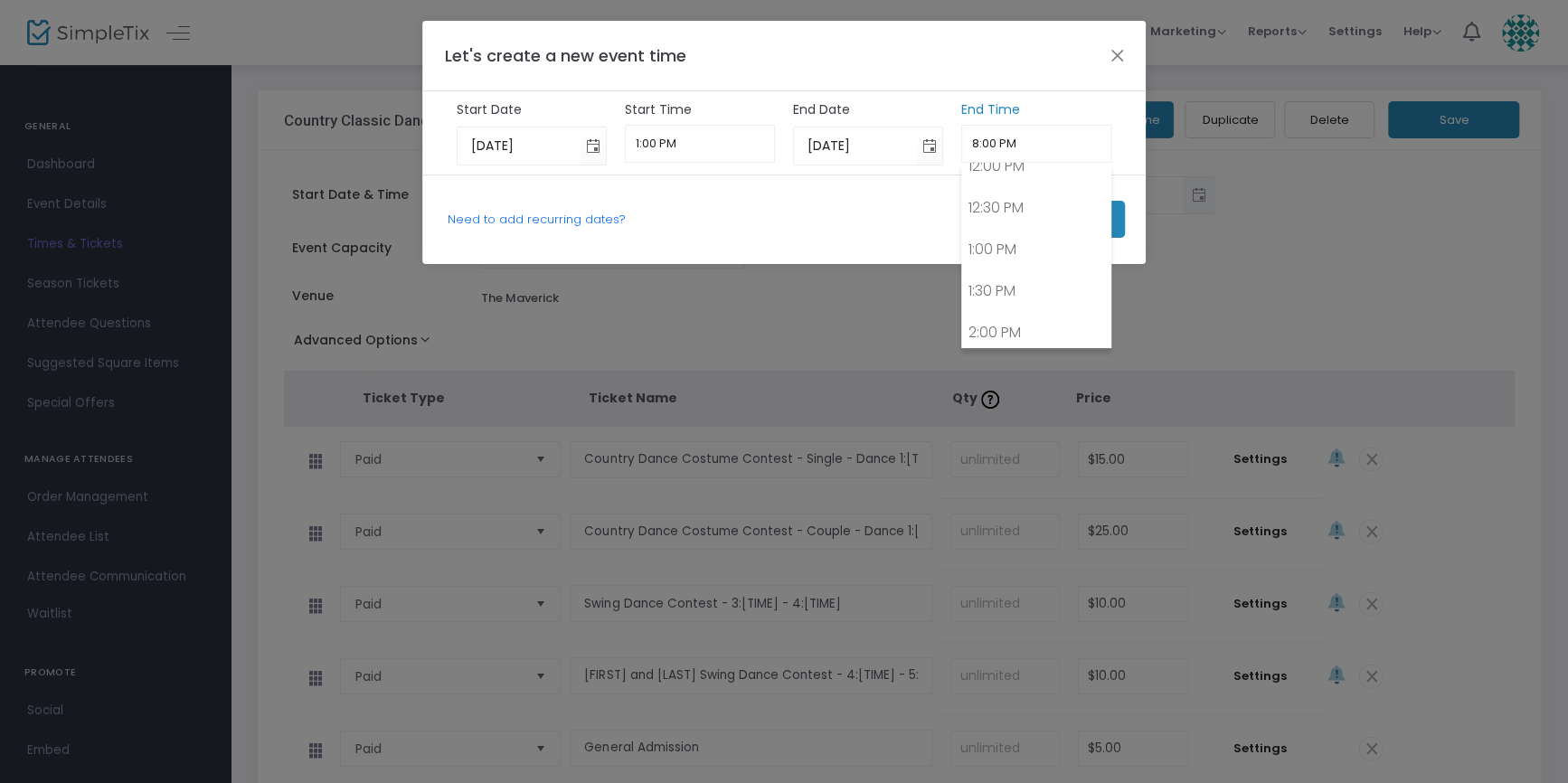 scroll, scrollTop: 1585, scrollLeft: 0, axis: vertical 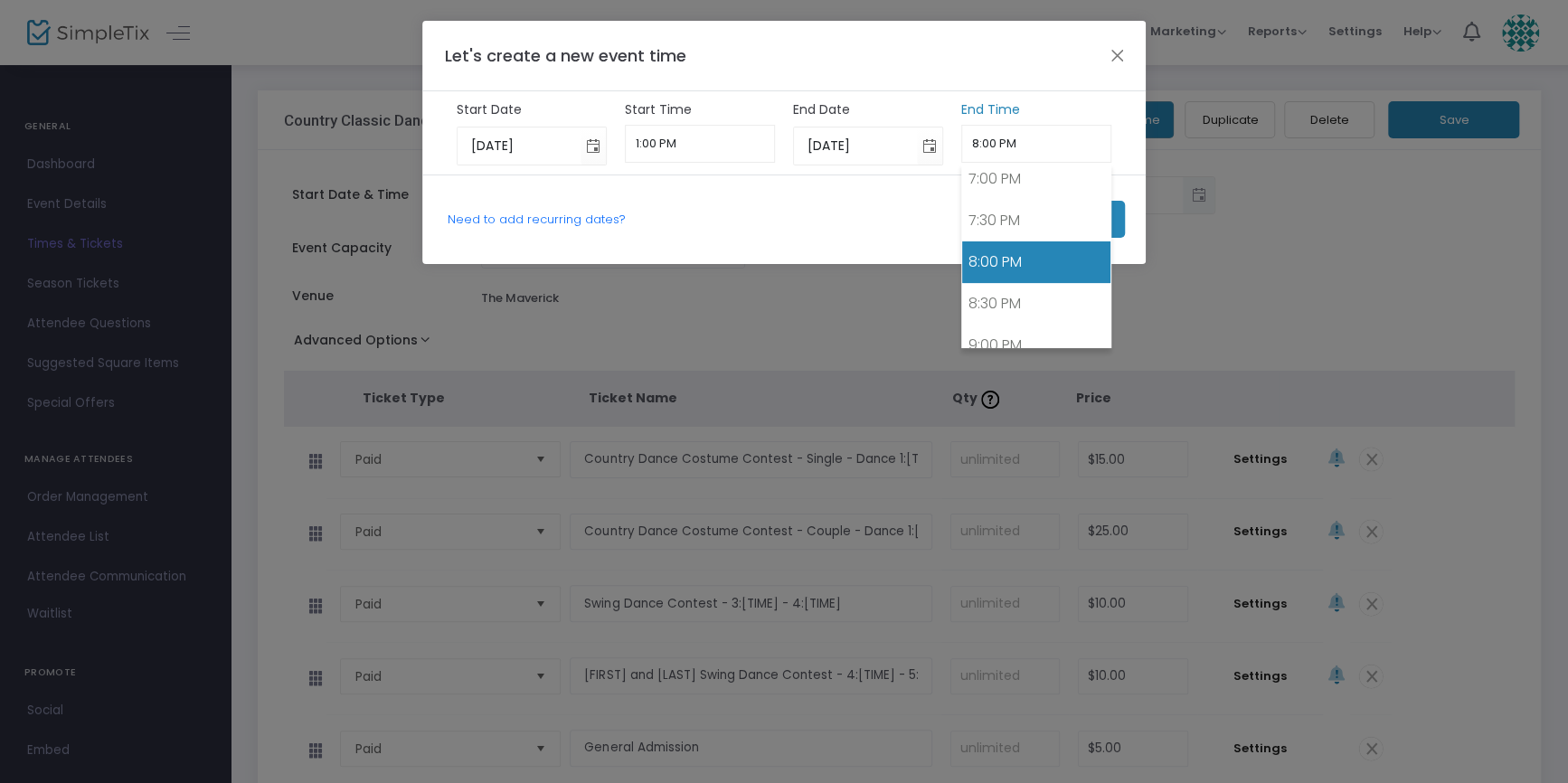 drag, startPoint x: 1029, startPoint y: 146, endPoint x: 966, endPoint y: 138, distance: 63.50591 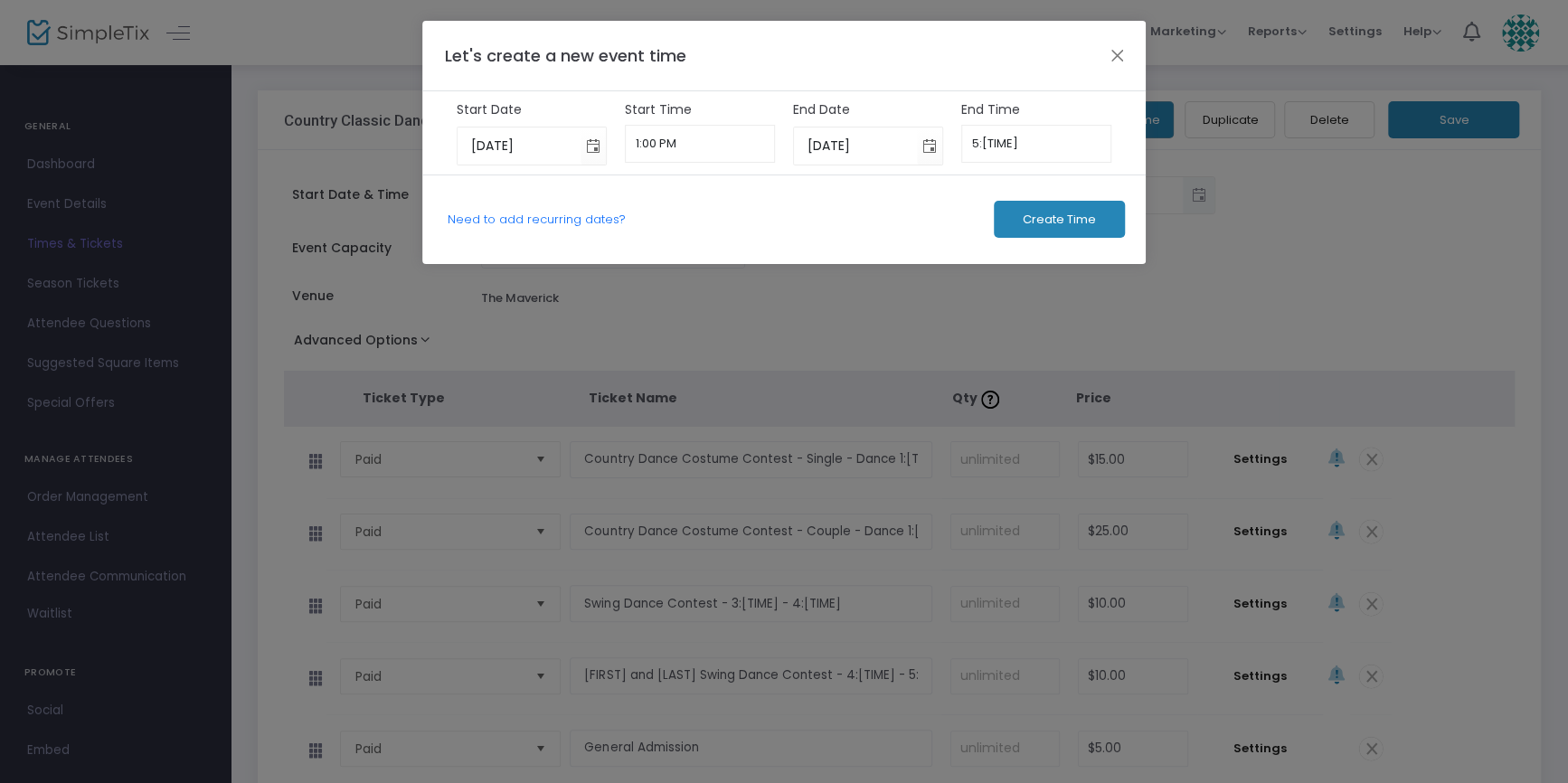 type on "5:00 PM" 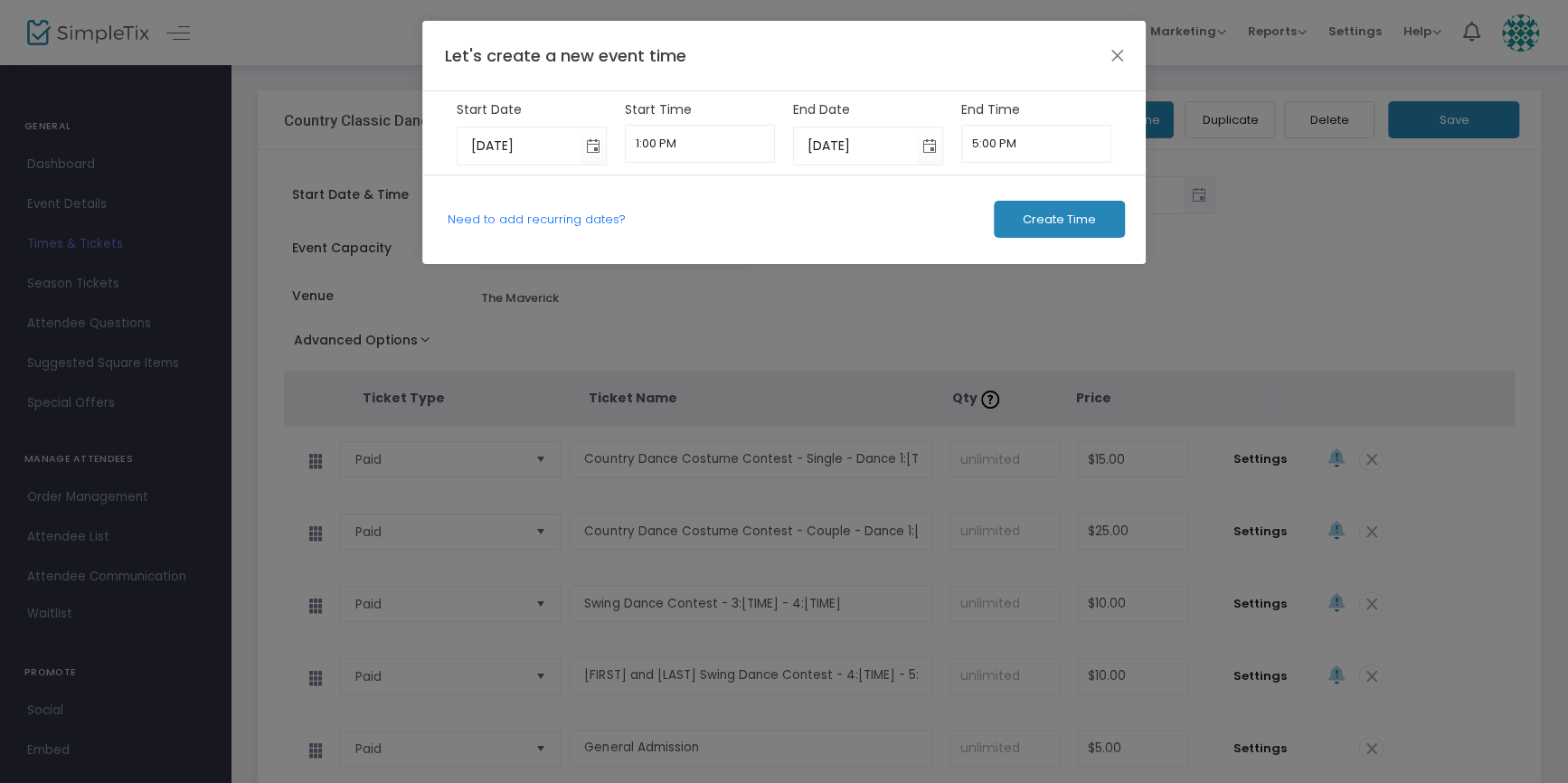 click on "Create Time" 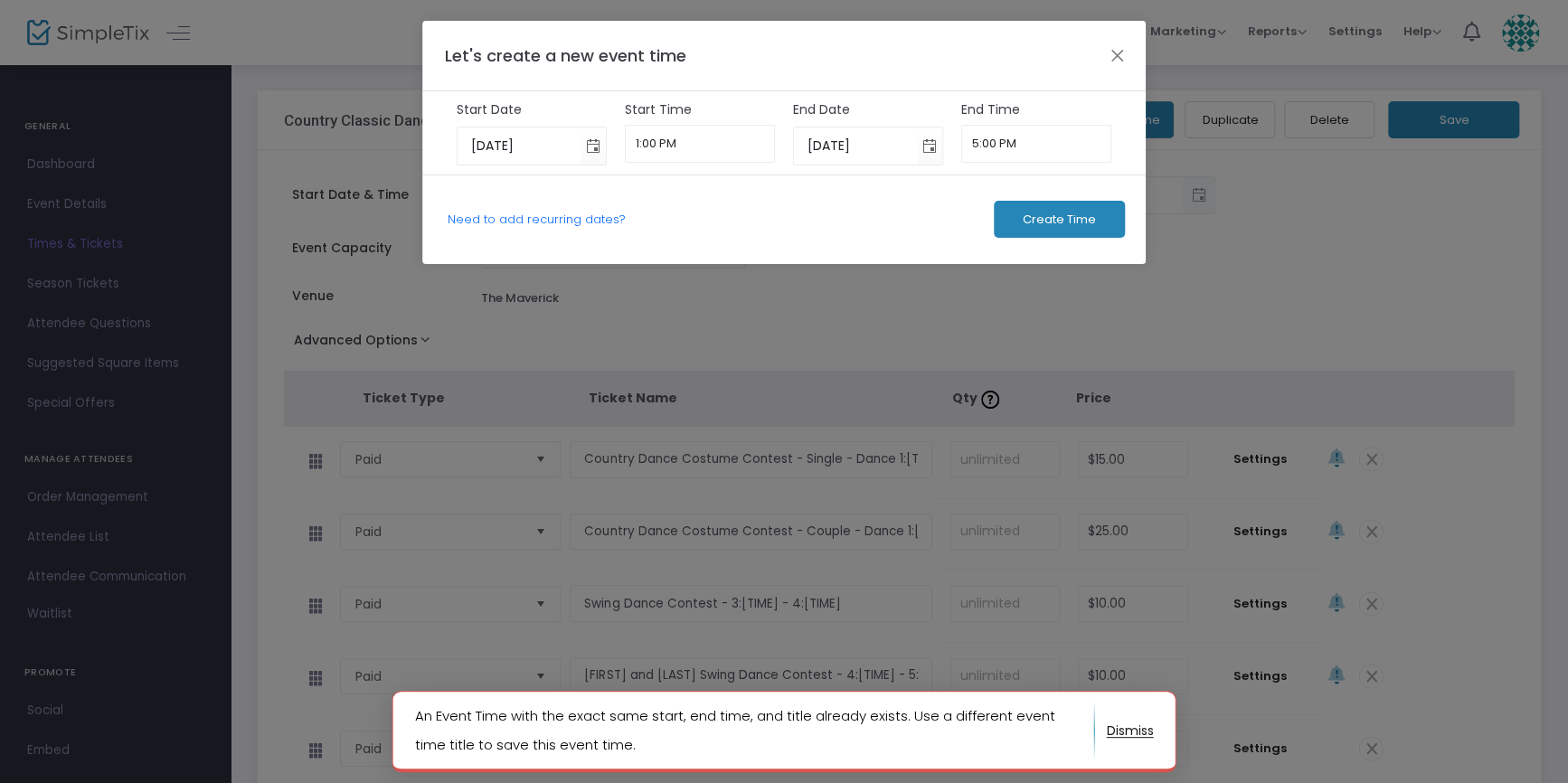 click 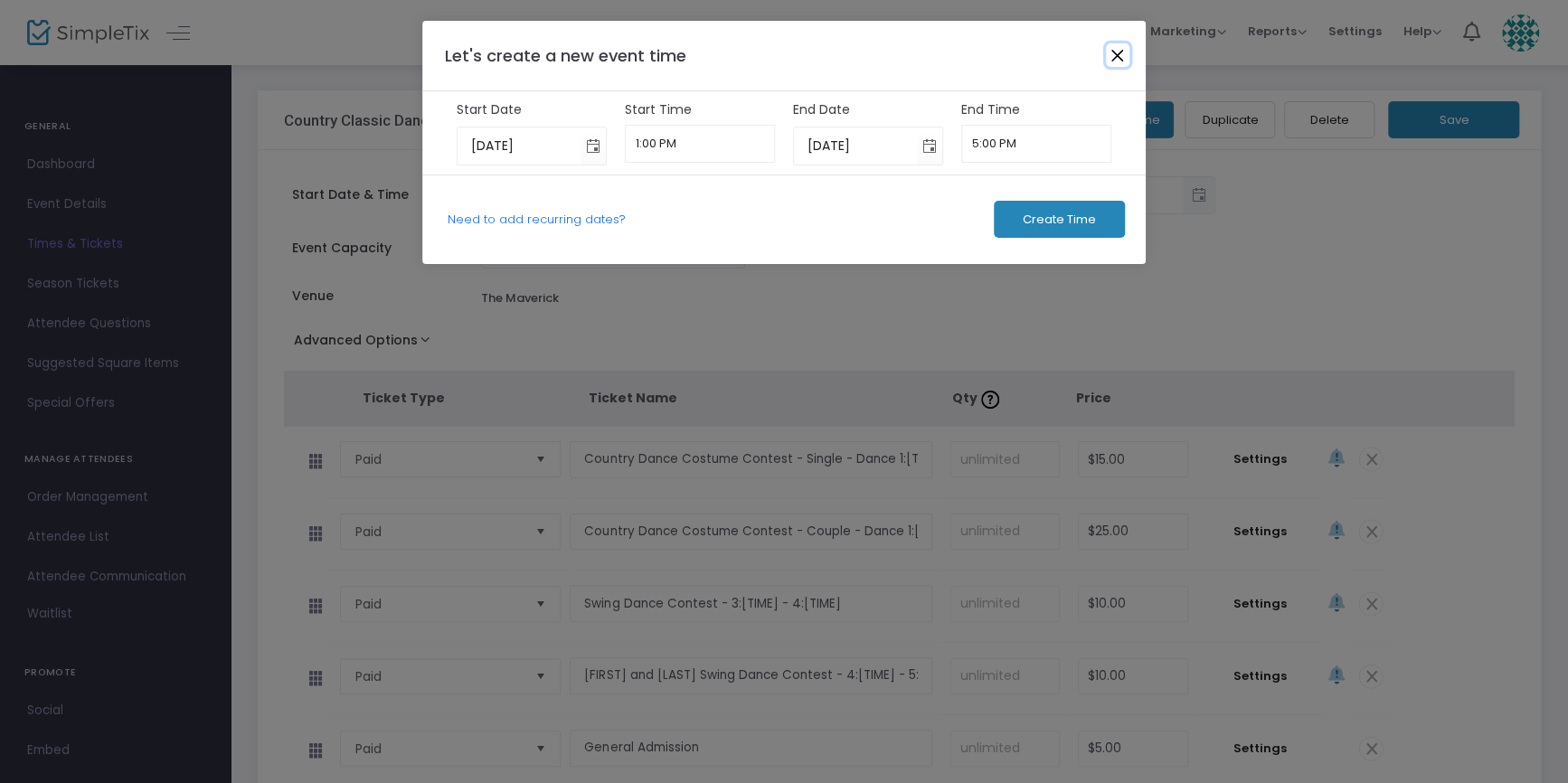 click 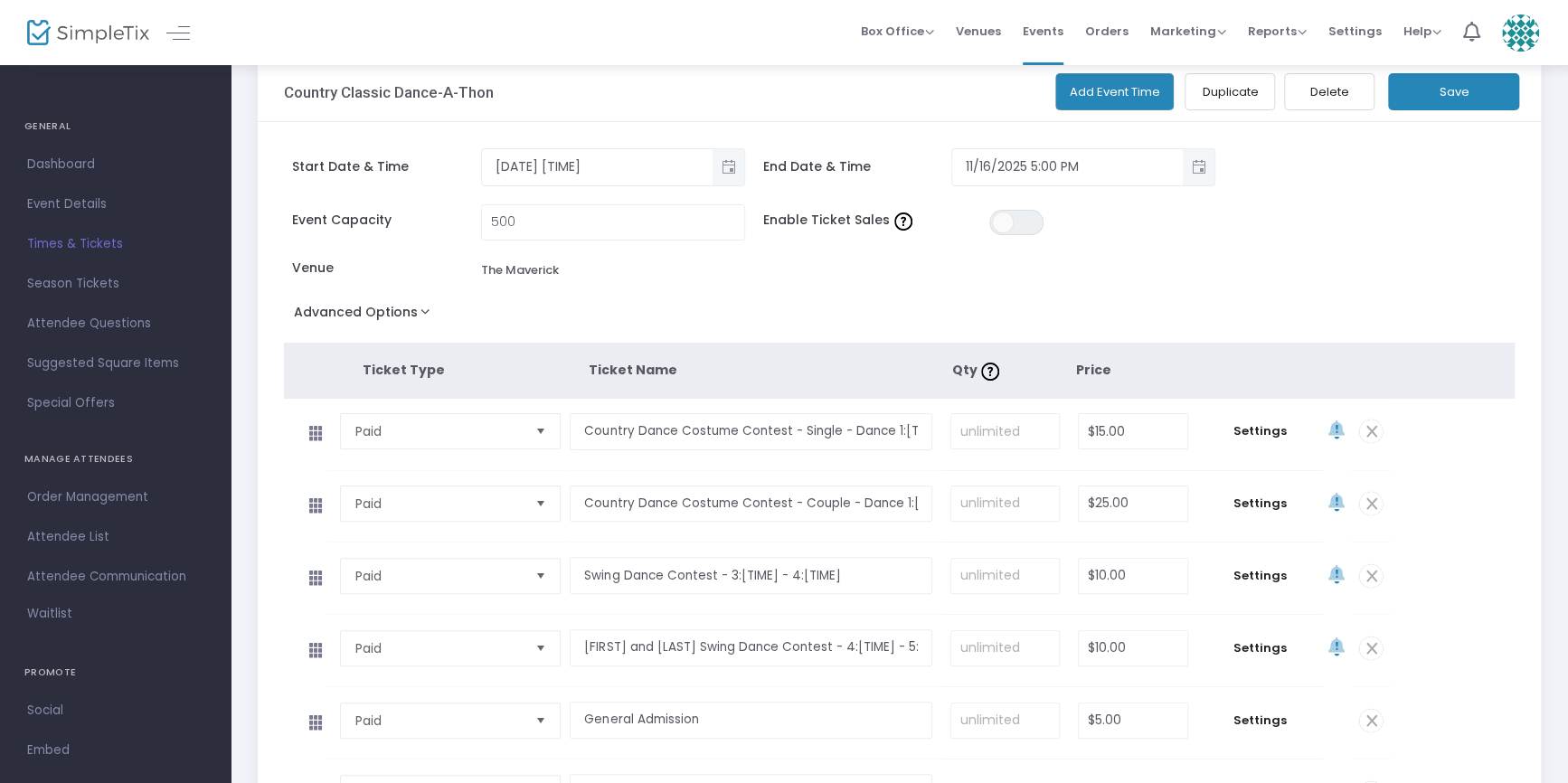 scroll, scrollTop: 0, scrollLeft: 0, axis: both 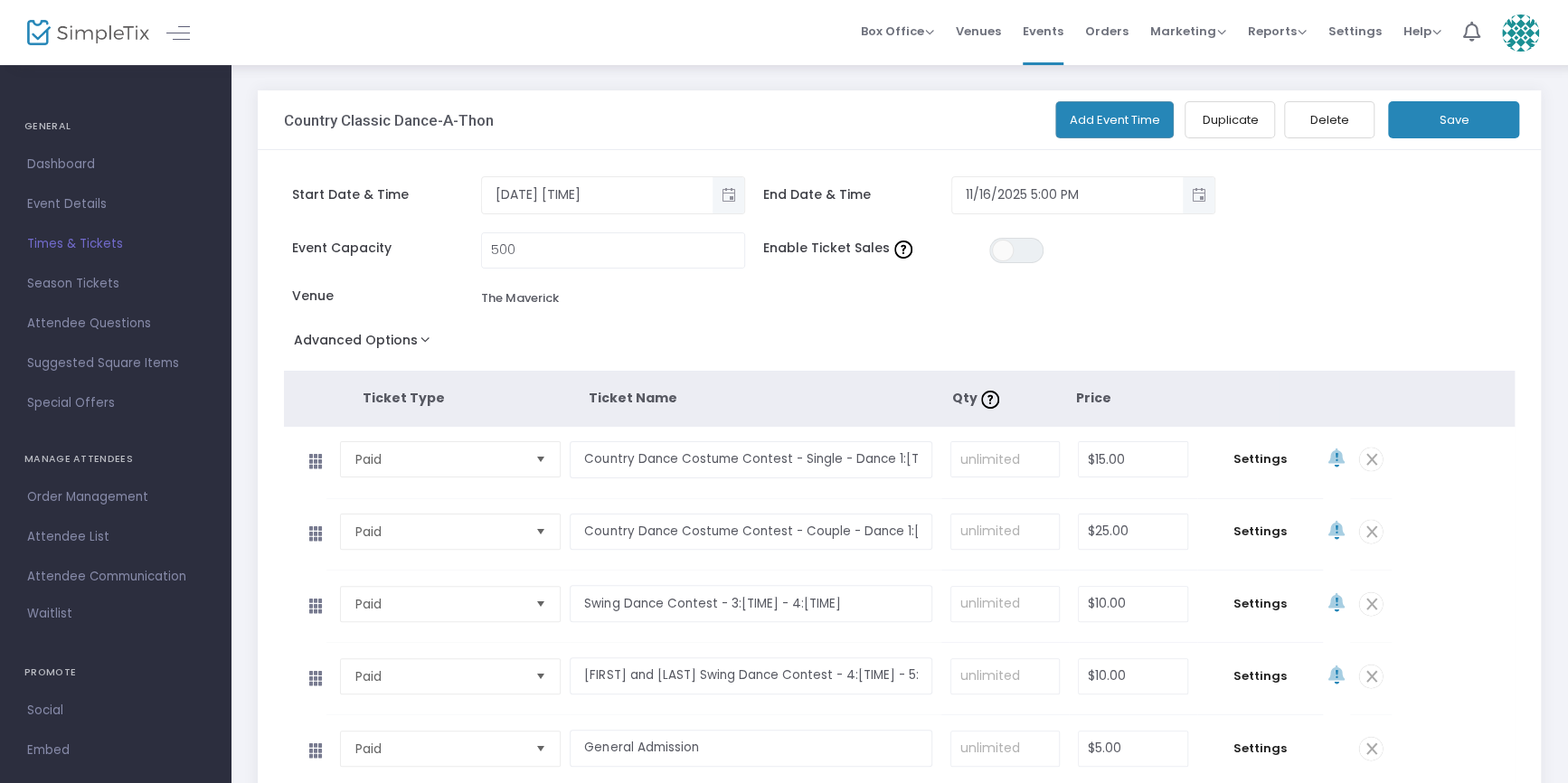 click on "Save" 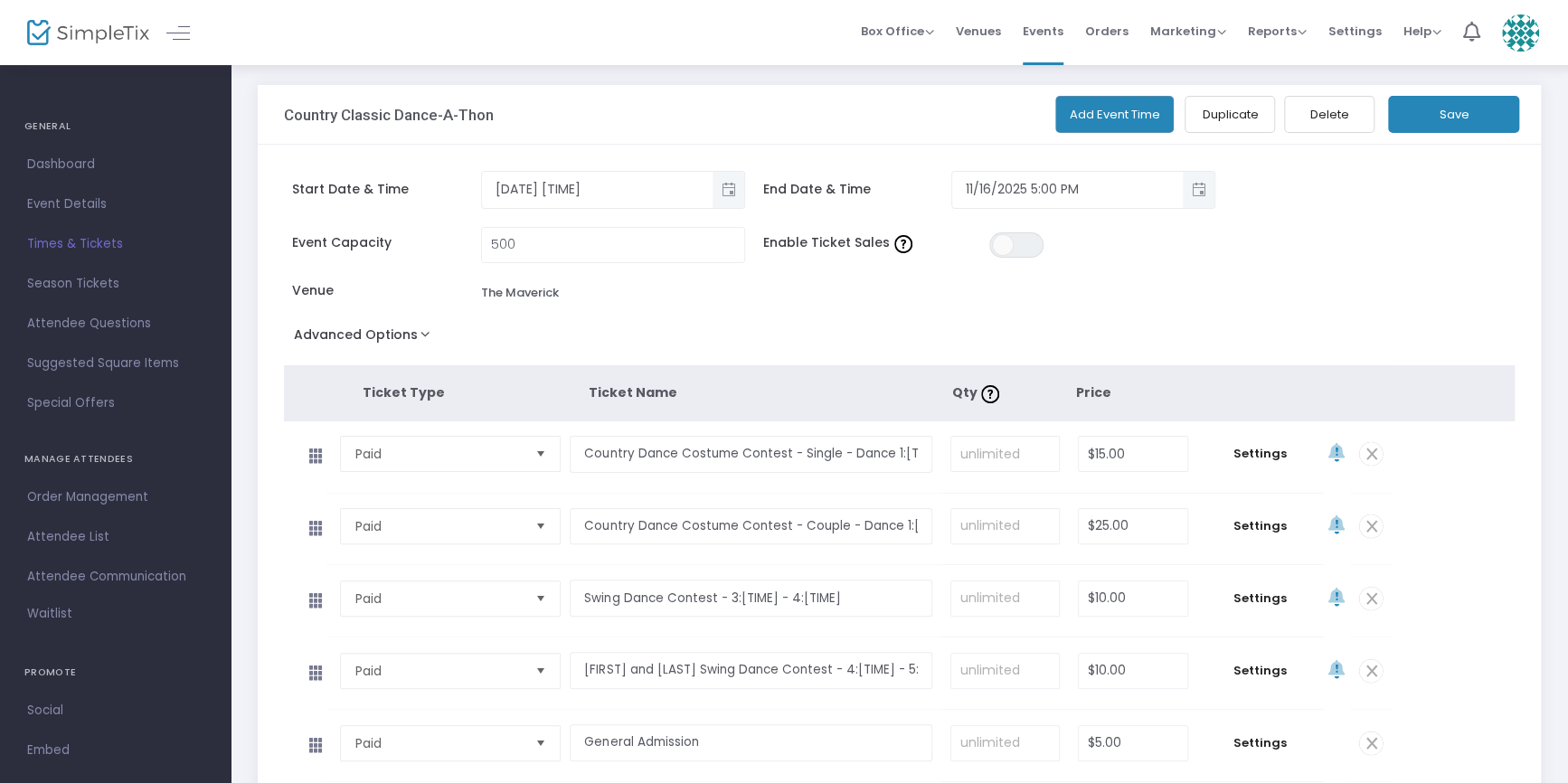 scroll, scrollTop: 0, scrollLeft: 0, axis: both 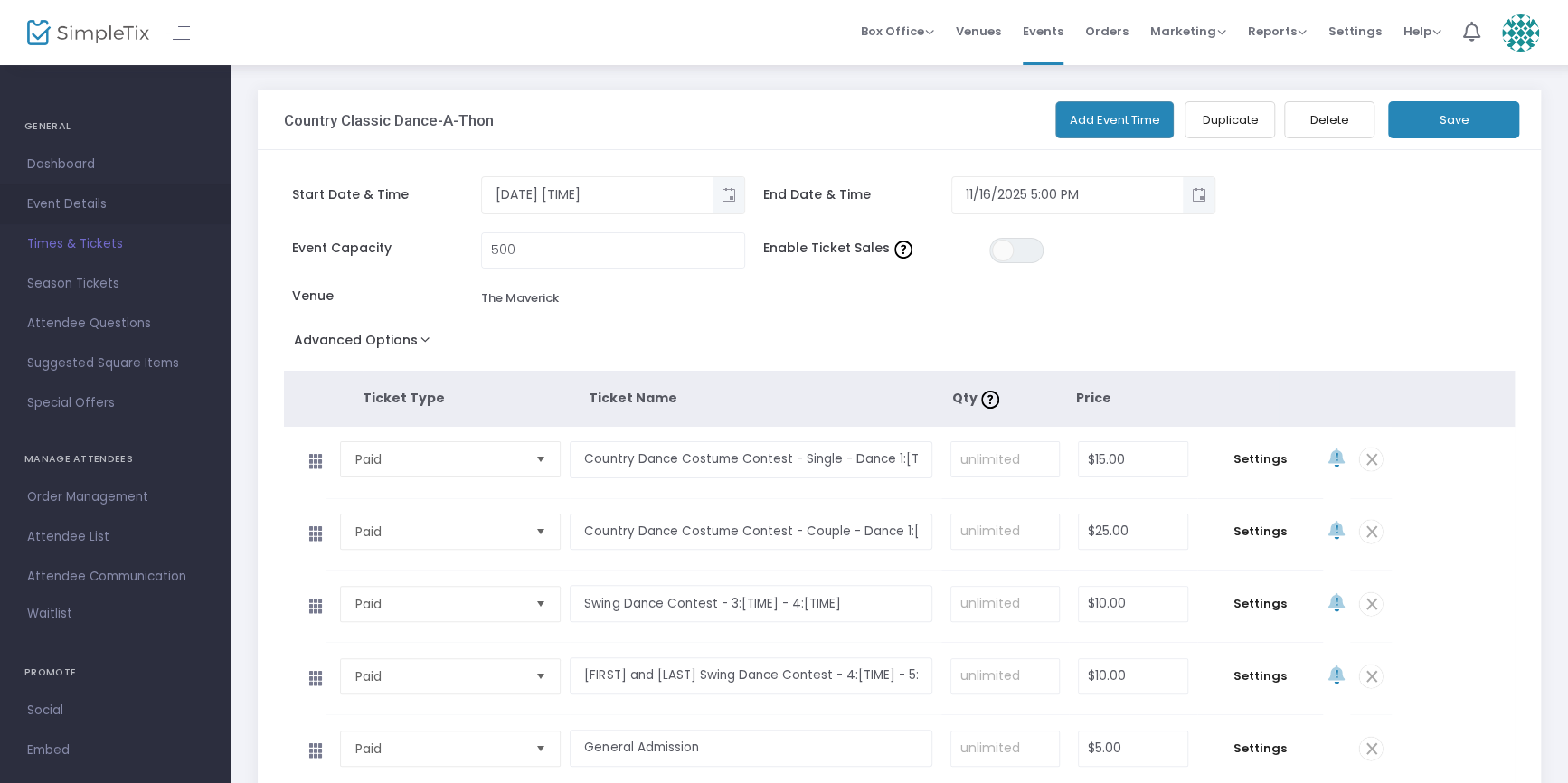 click on "Event Details" at bounding box center (115, 204) 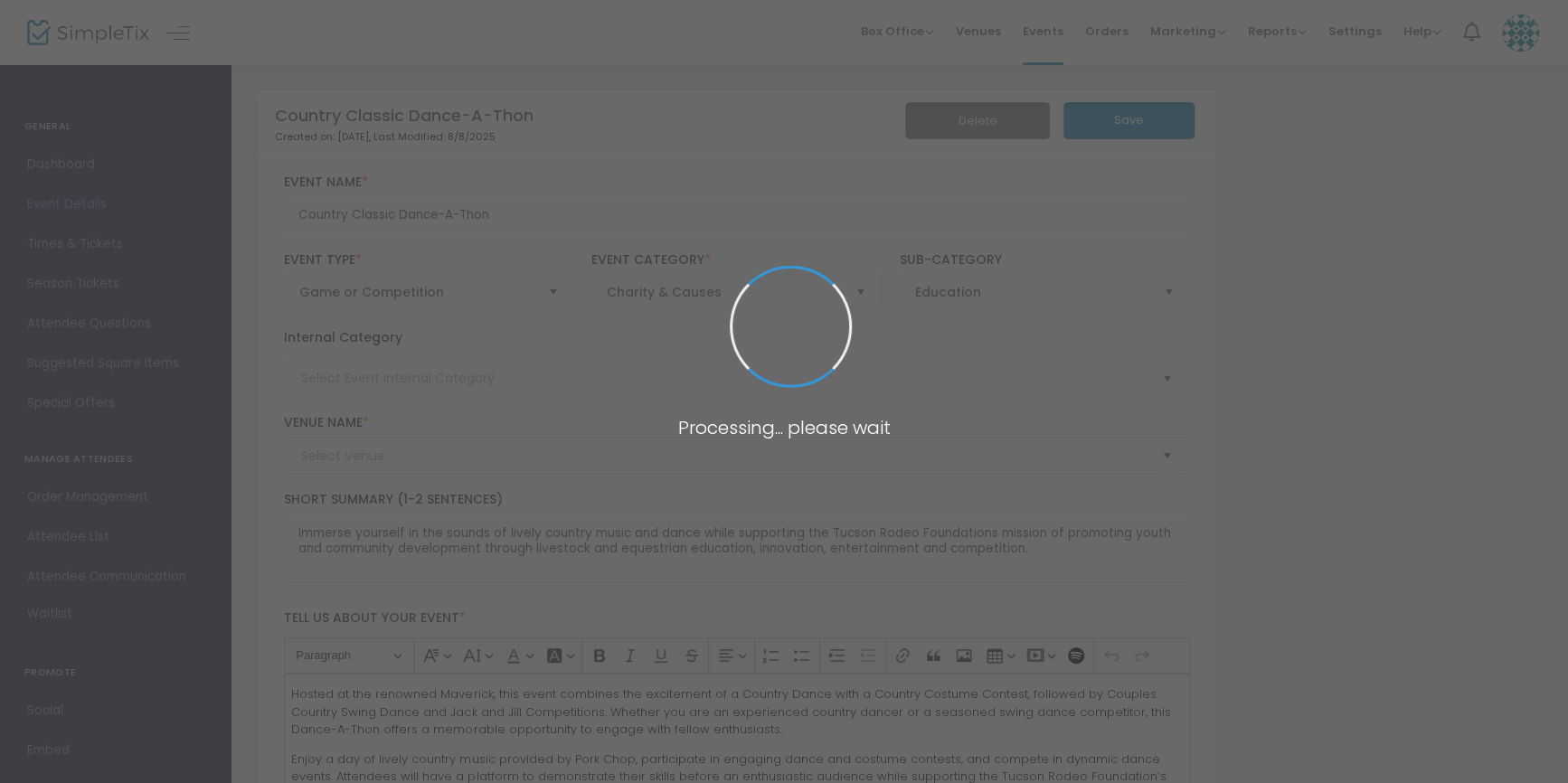 type on "The Maverick" 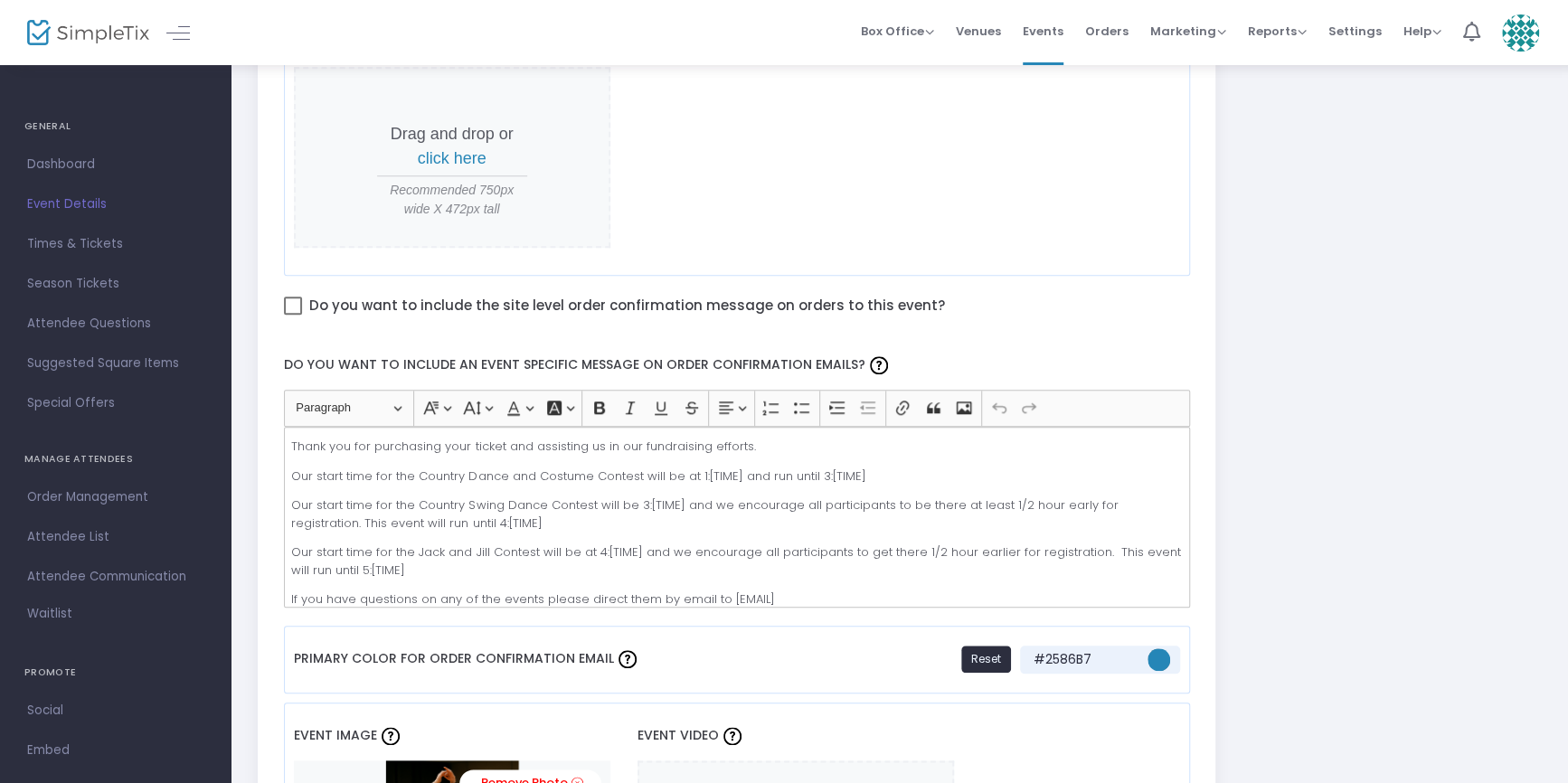 scroll, scrollTop: 900, scrollLeft: 0, axis: vertical 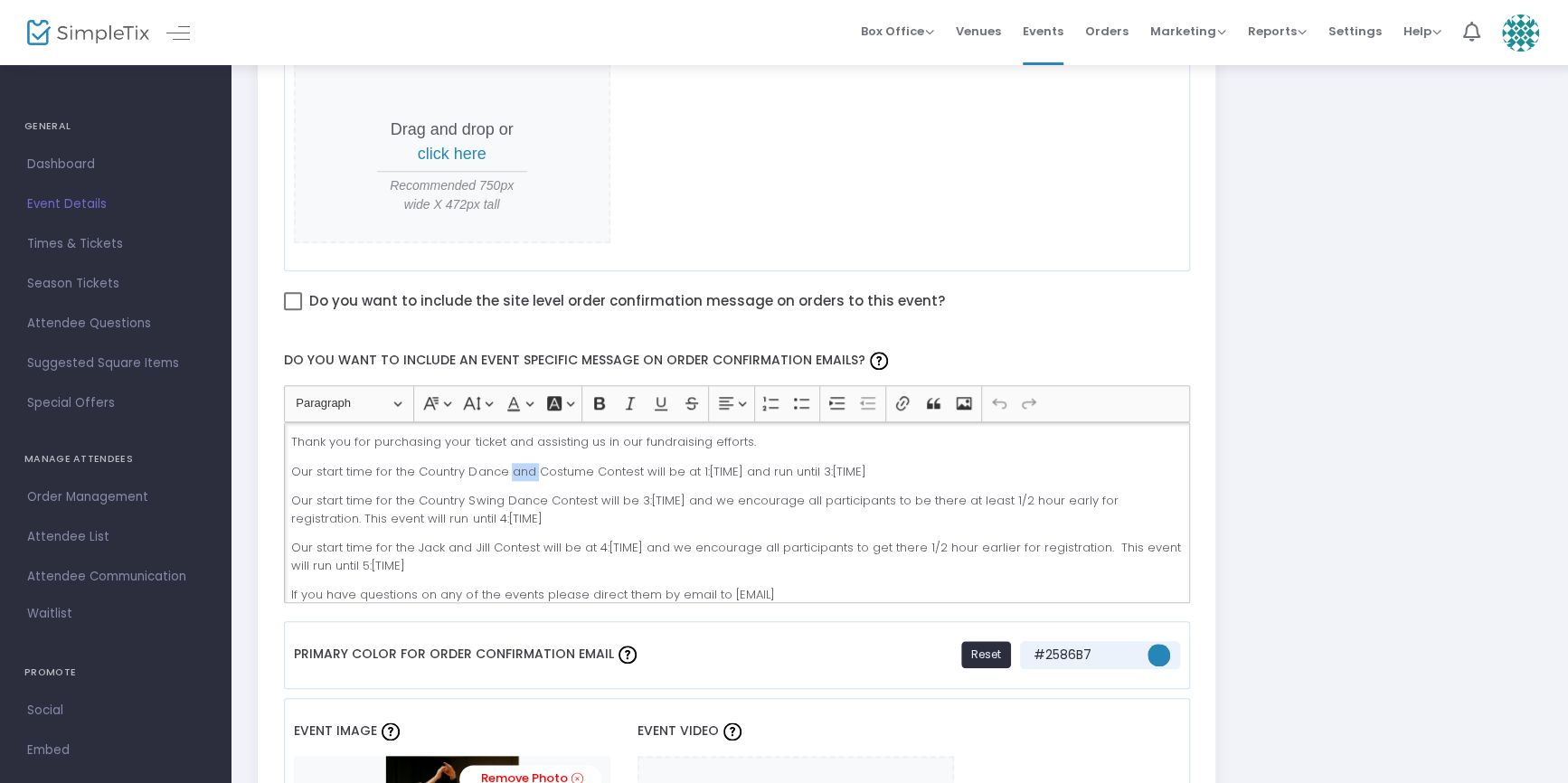 drag, startPoint x: 532, startPoint y: 471, endPoint x: 506, endPoint y: 471, distance: 26 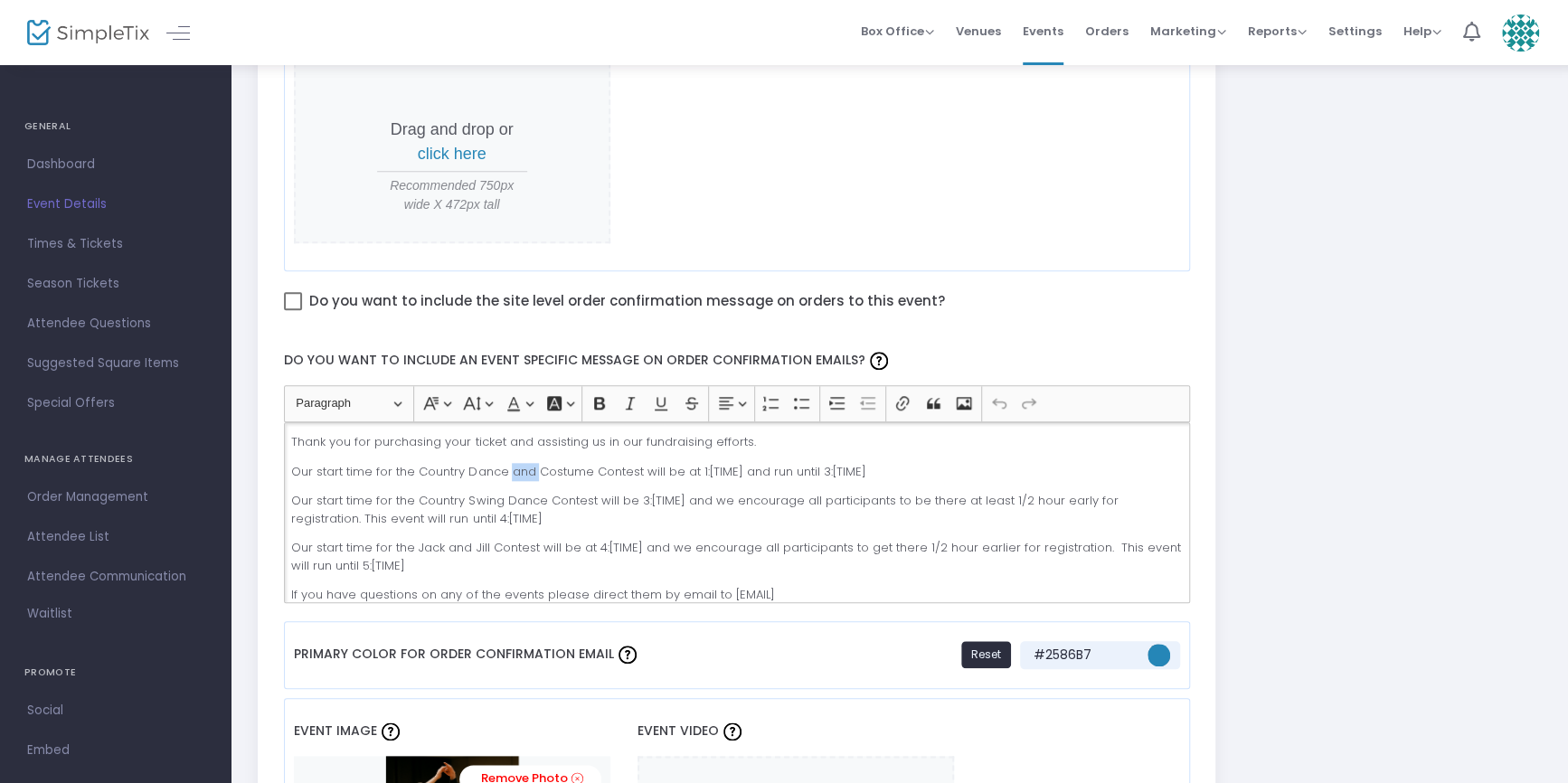 click on "Our start time for the Country Dance and Costume Contest will be at 1:[TIME] and run until 3:[TIME]" 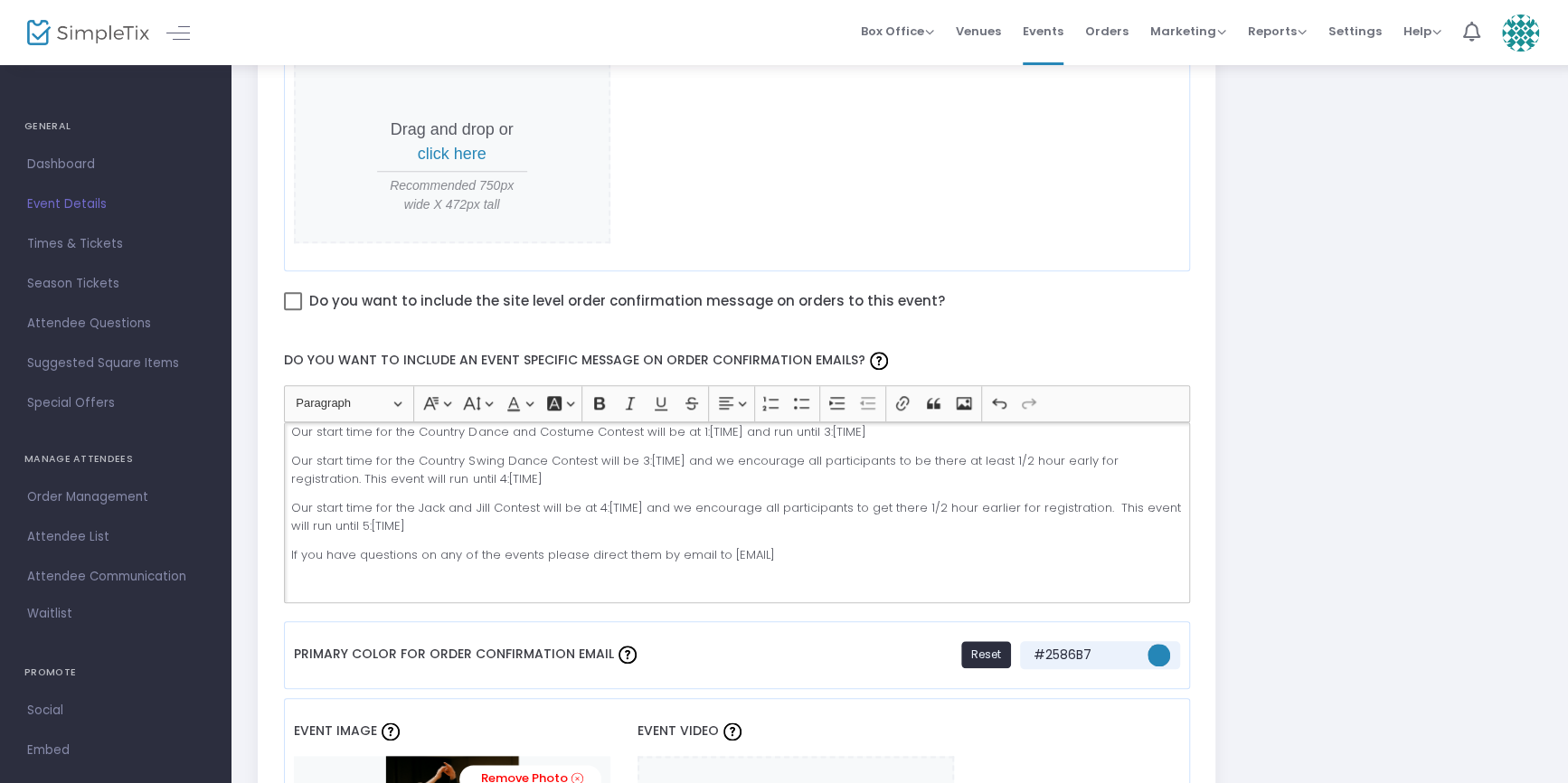 scroll, scrollTop: 42, scrollLeft: 0, axis: vertical 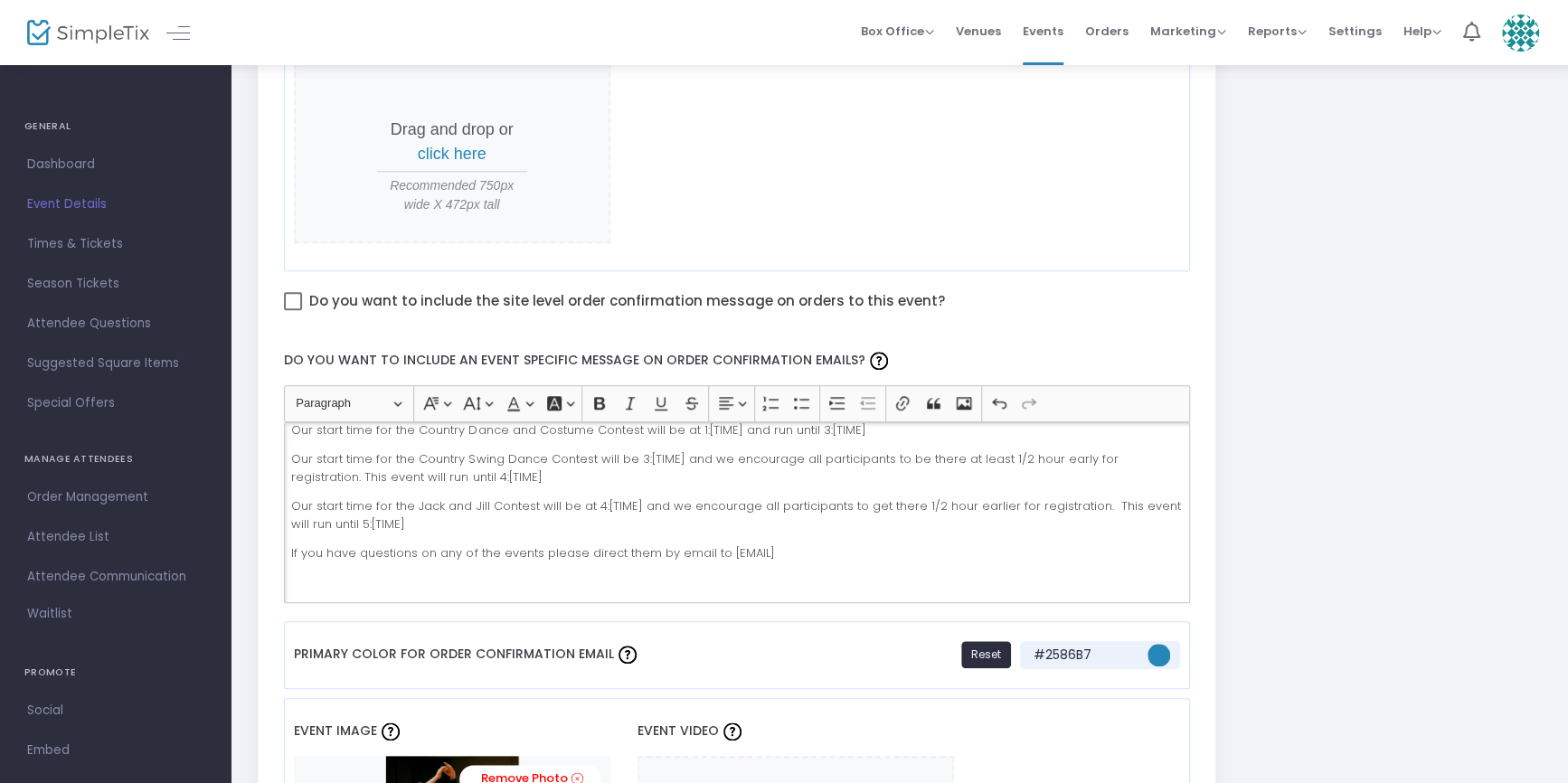 click on "If you have questions on any of the events please direct them by email to [EMAIL]" 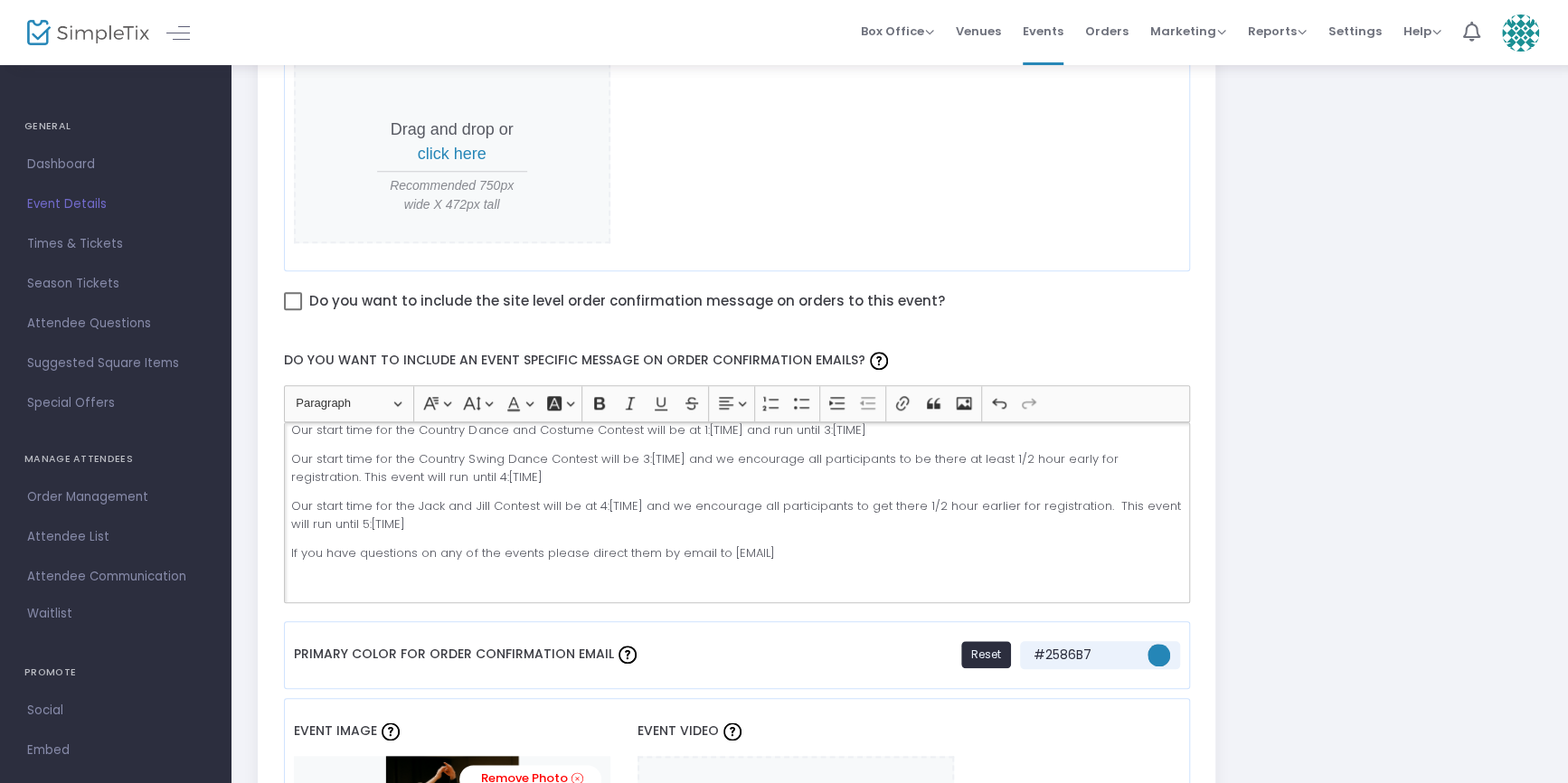 scroll, scrollTop: 0, scrollLeft: 0, axis: both 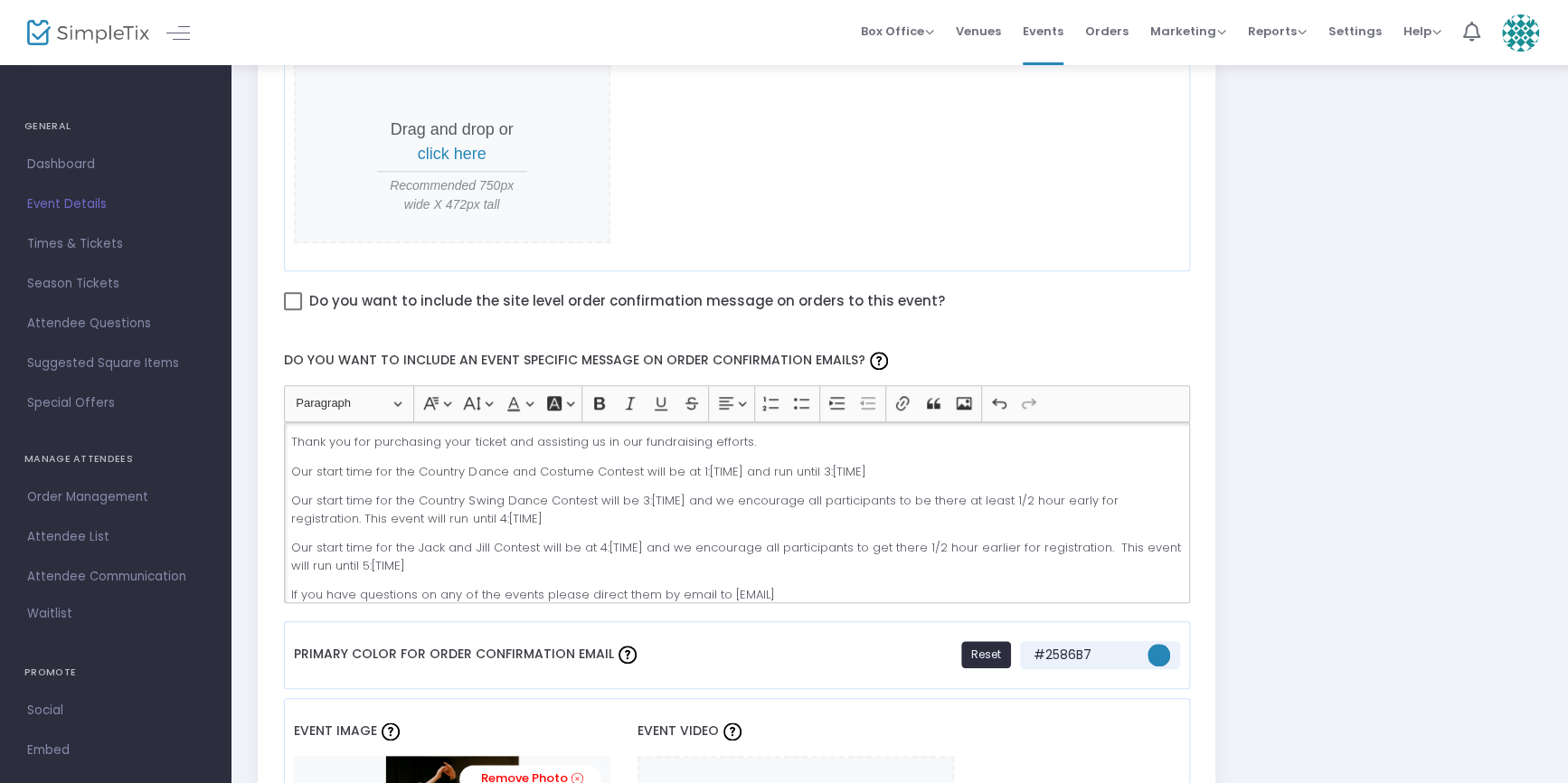 click on "Our start time for the Country Dance and Costume Contest will be at 1:[TIME] and run until 3:[TIME]" 